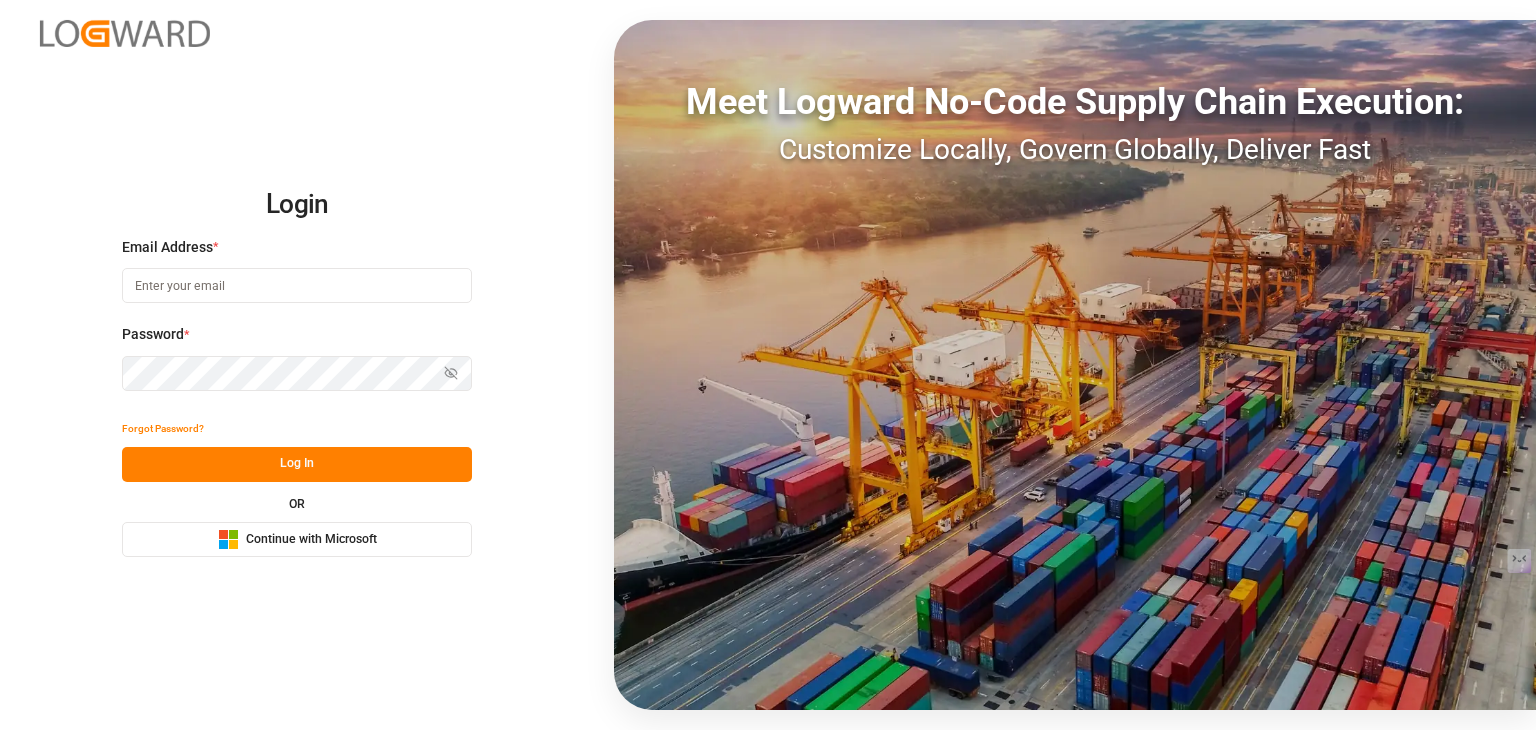 scroll, scrollTop: 0, scrollLeft: 0, axis: both 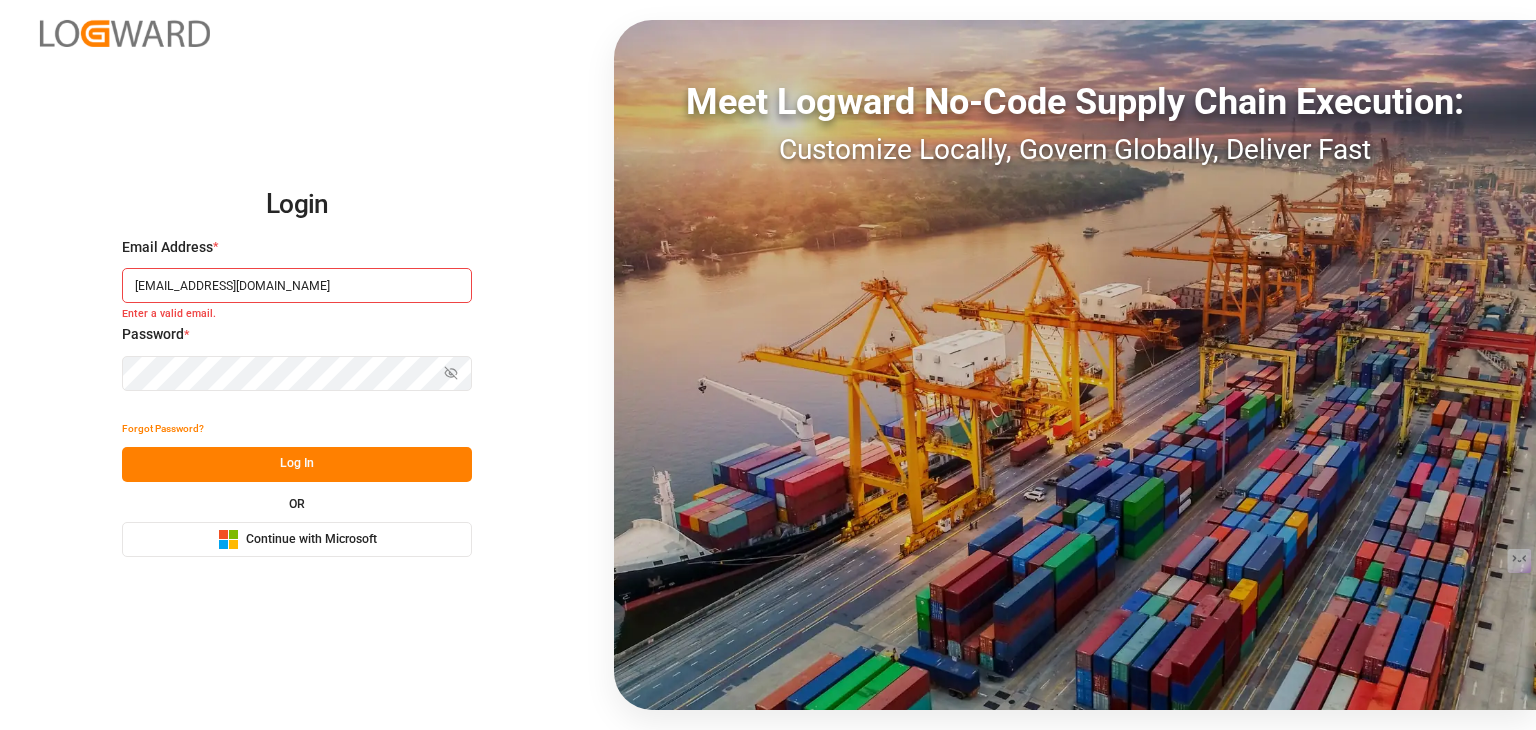 type on "[EMAIL_ADDRESS][DOMAIN_NAME]" 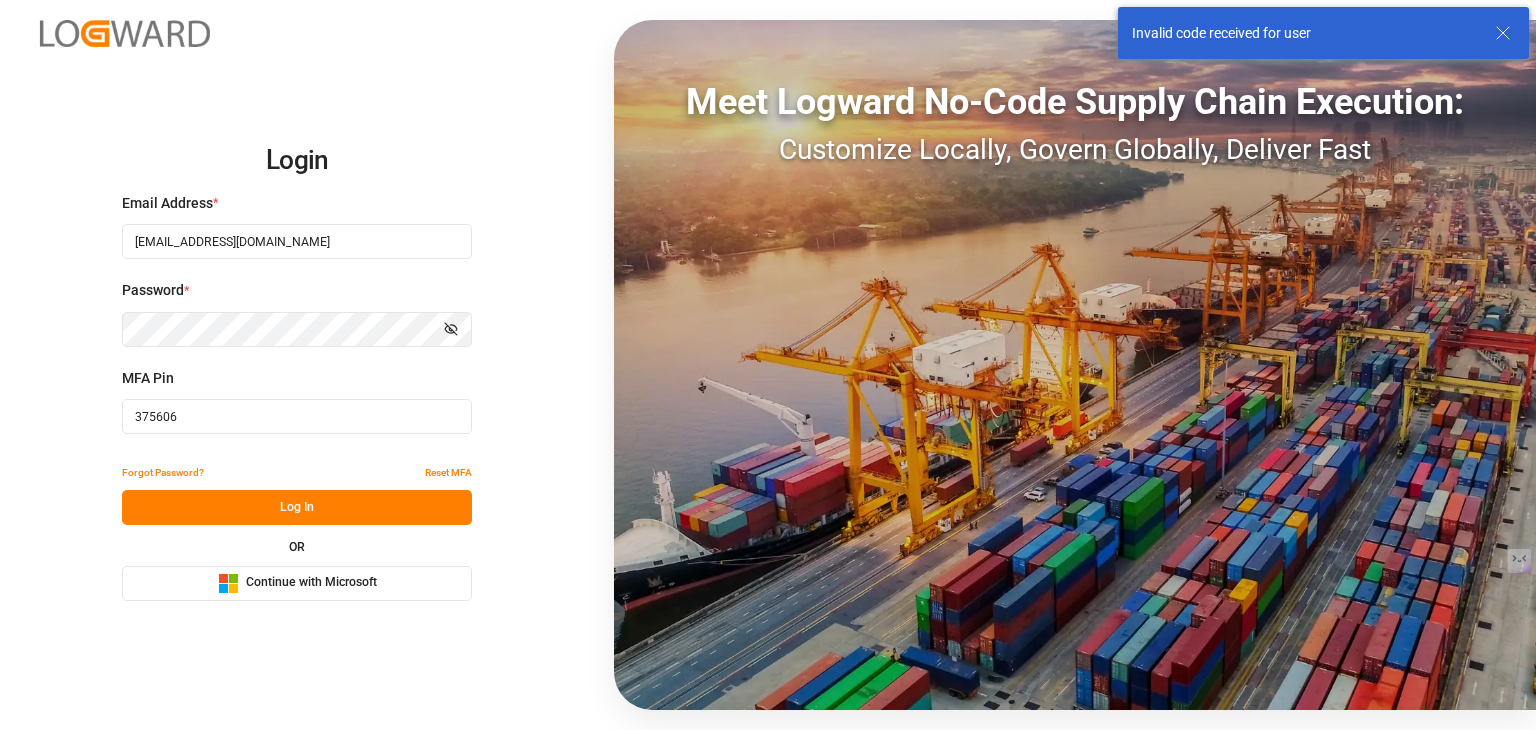 click on "375606" at bounding box center [297, 416] 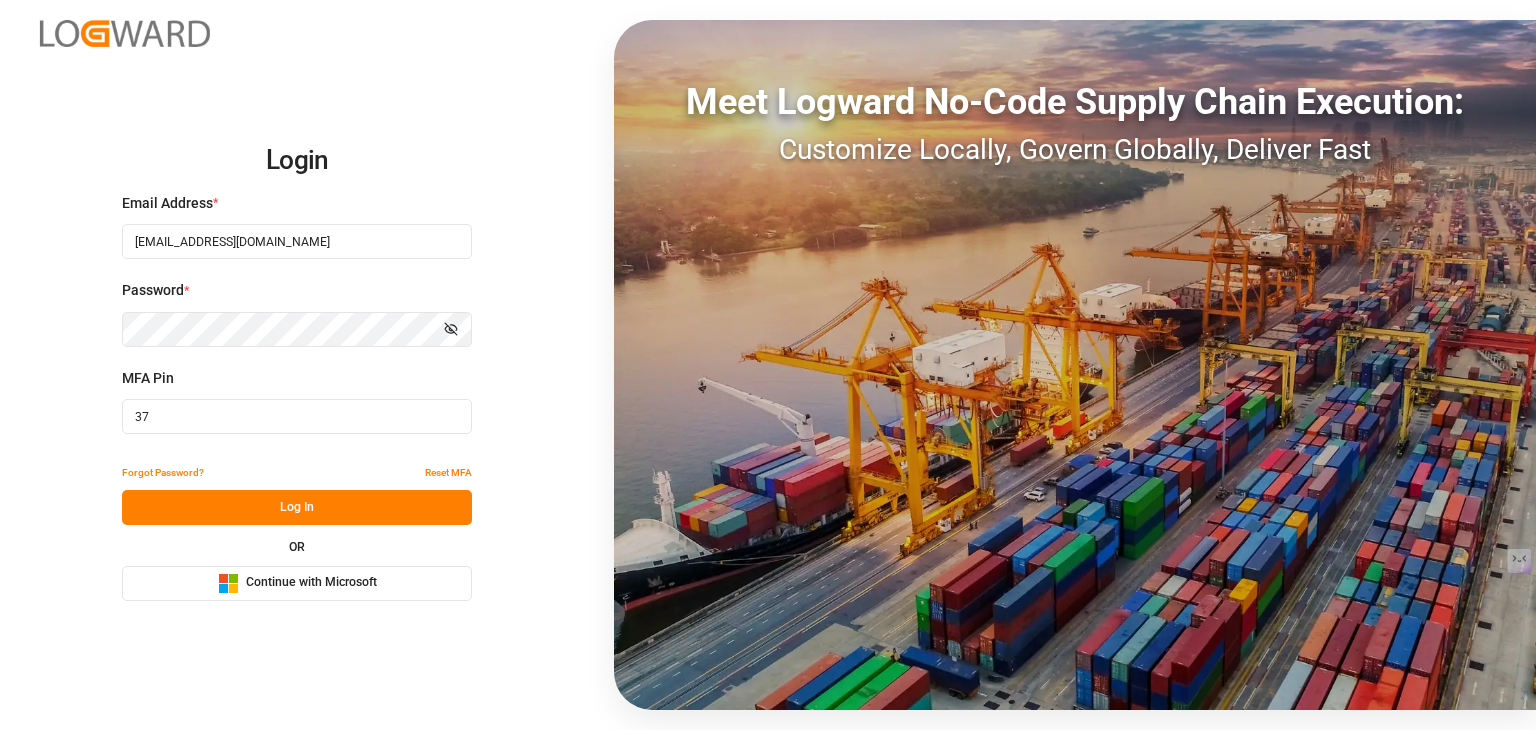 type on "3" 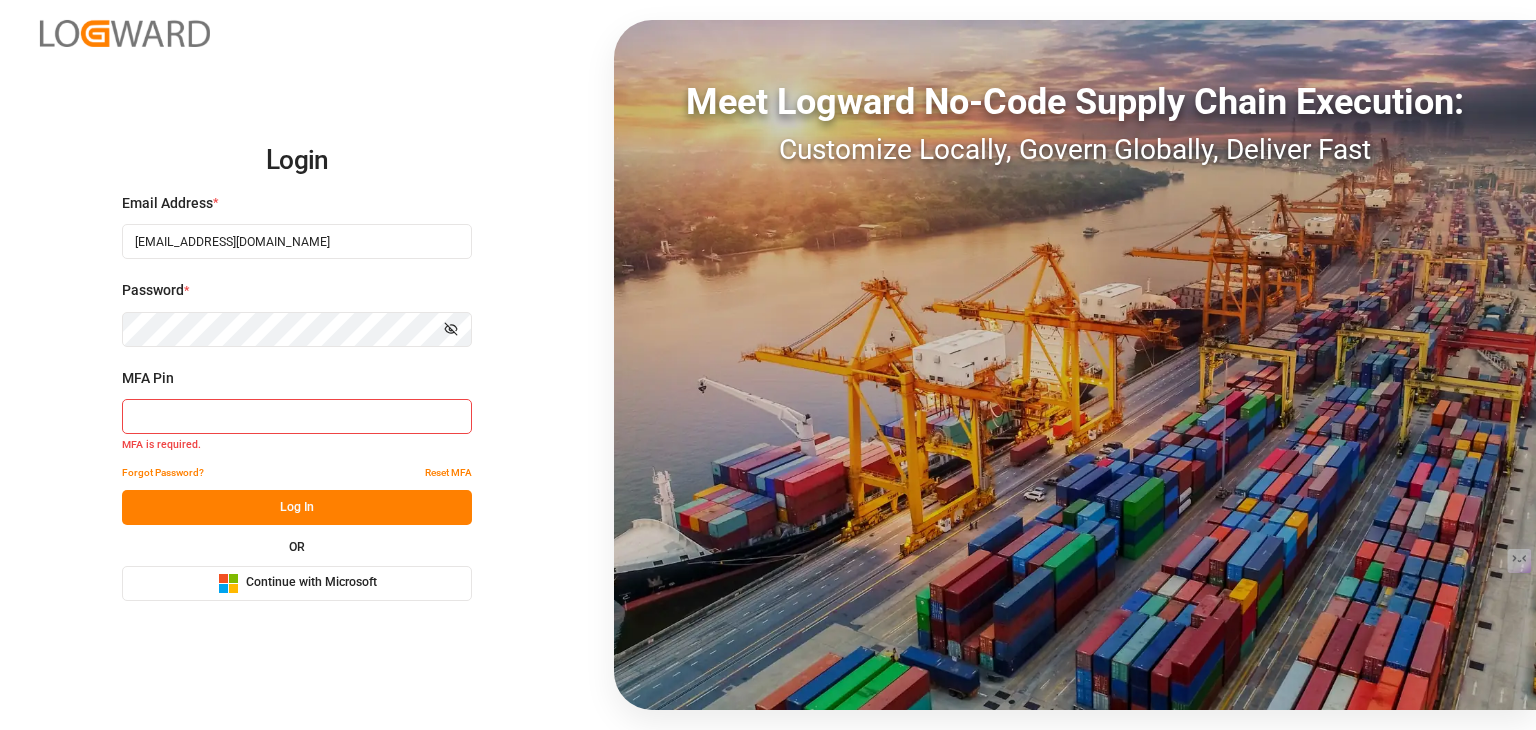 paste on "224332" 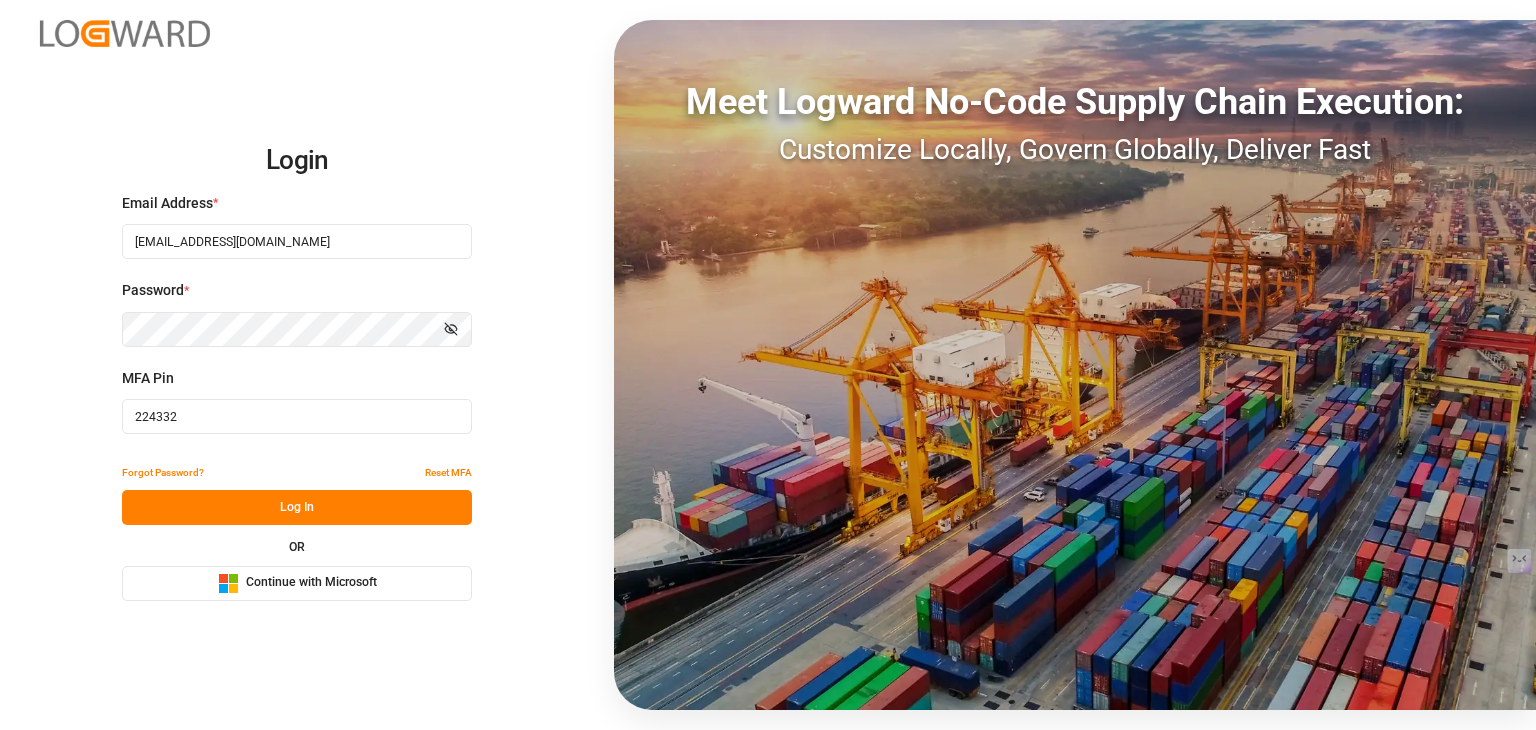 type on "224332" 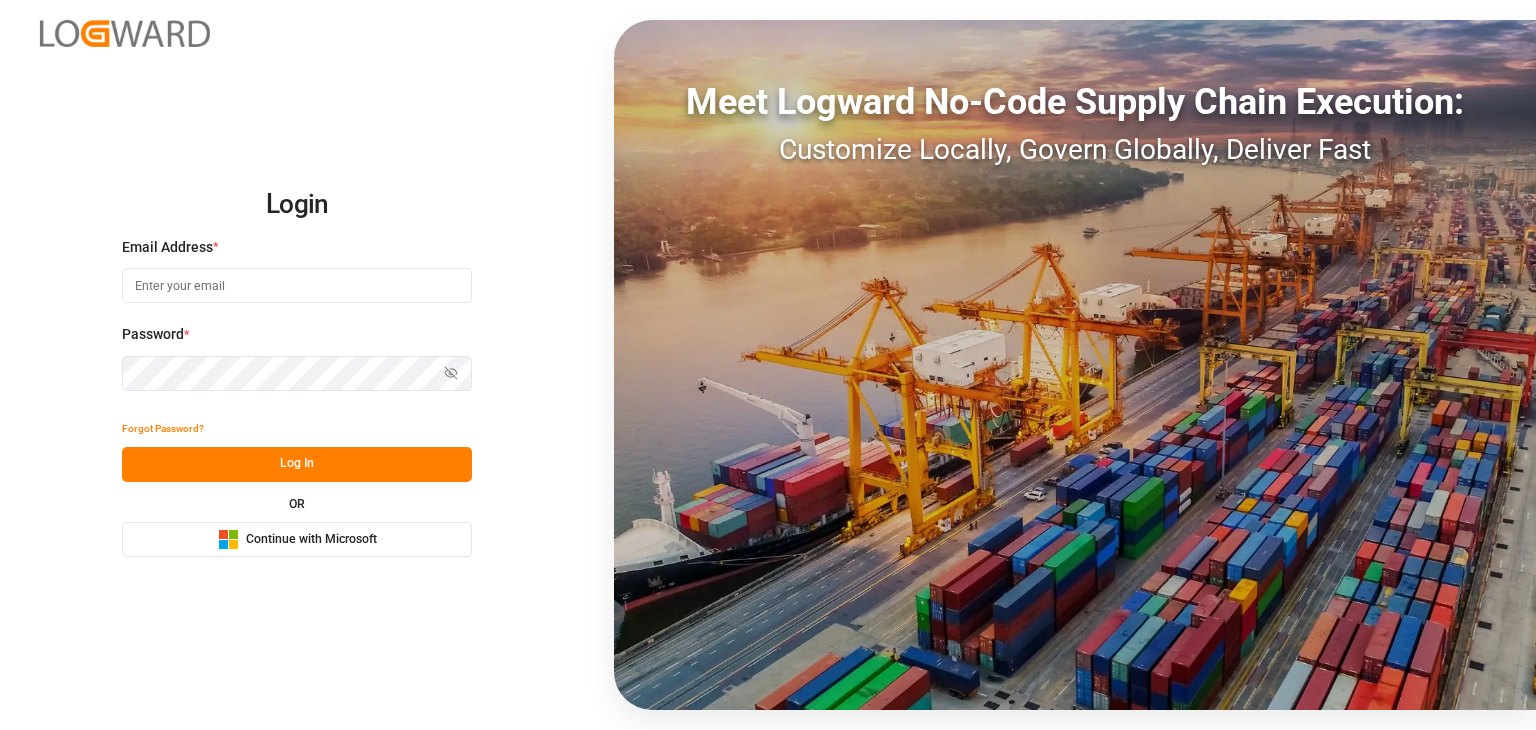 scroll, scrollTop: 0, scrollLeft: 0, axis: both 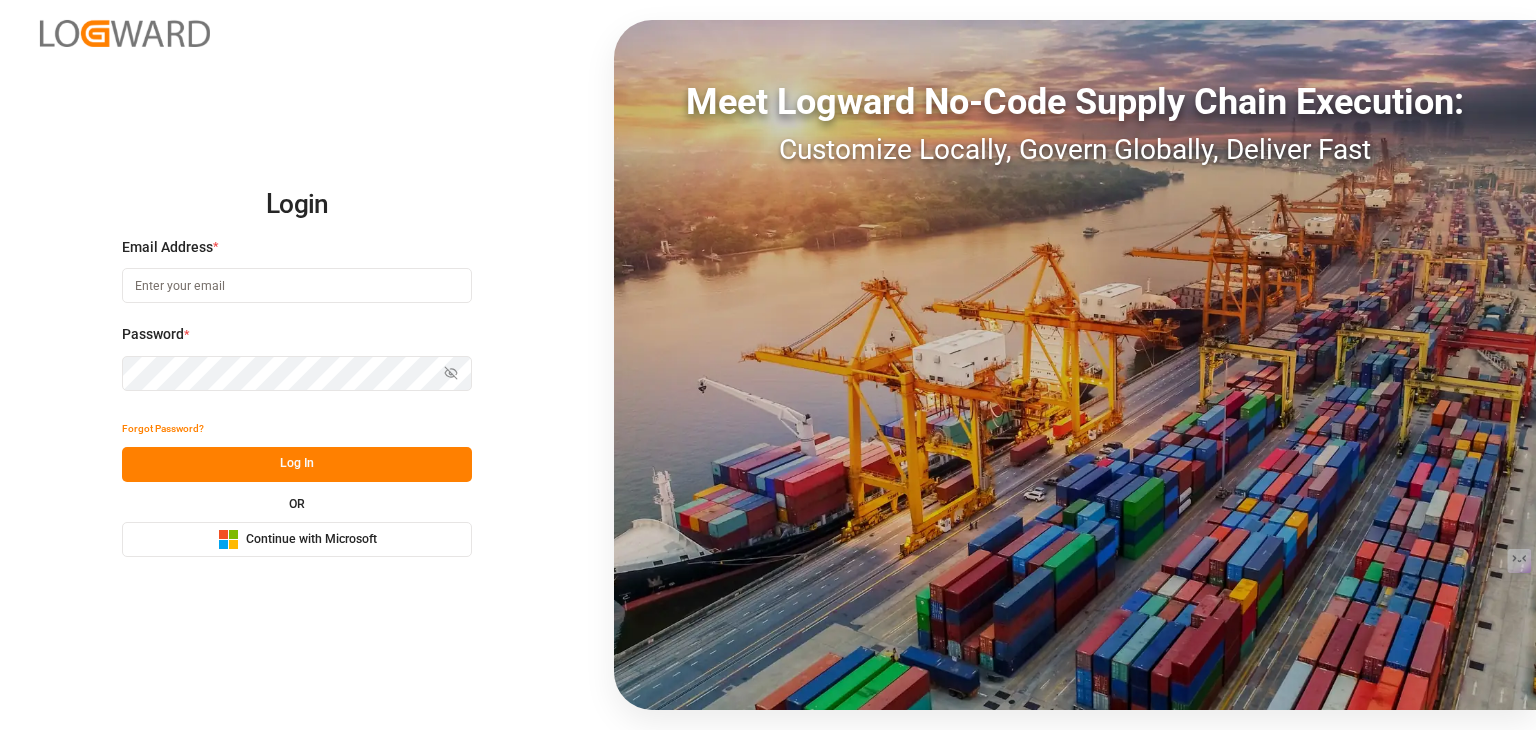 click at bounding box center [297, 285] 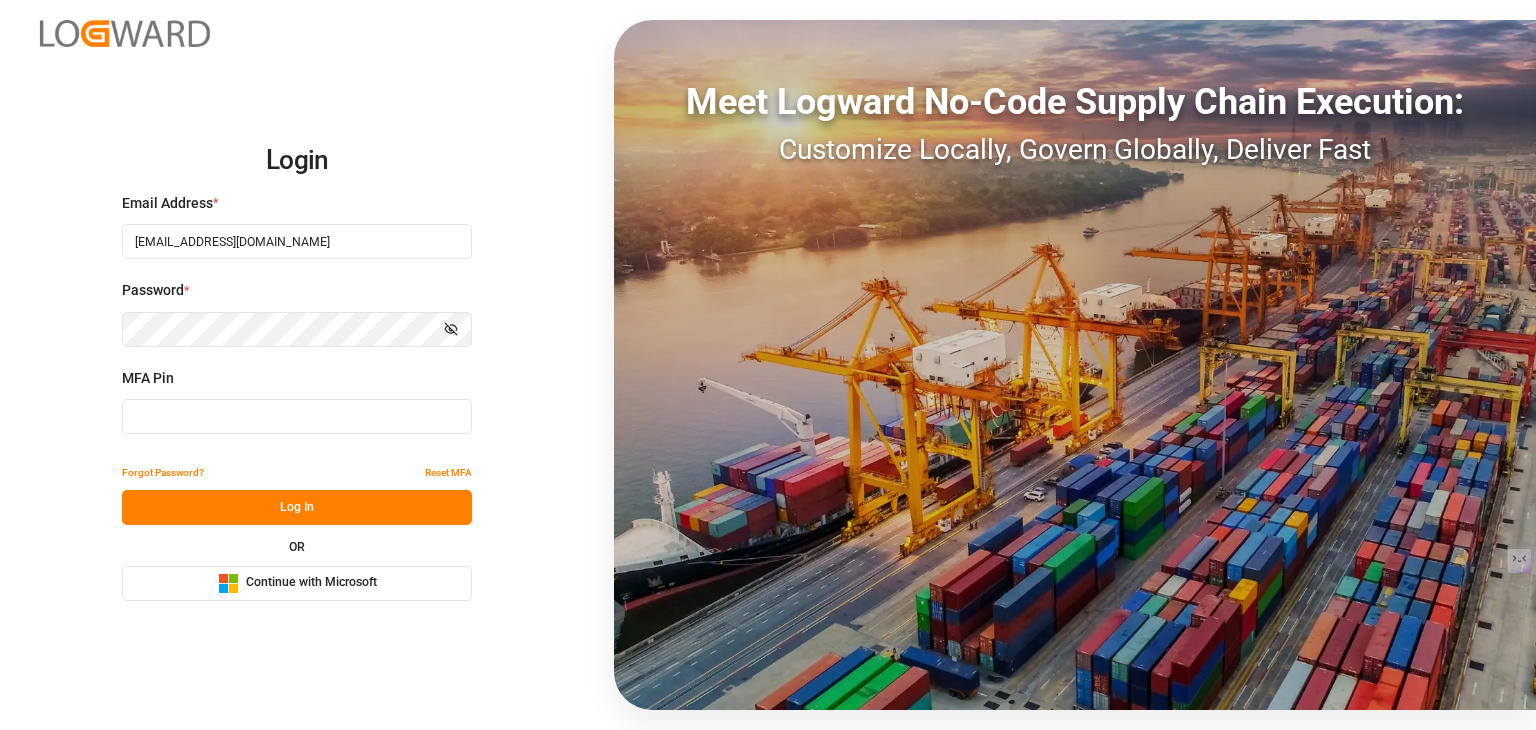 click at bounding box center [297, 416] 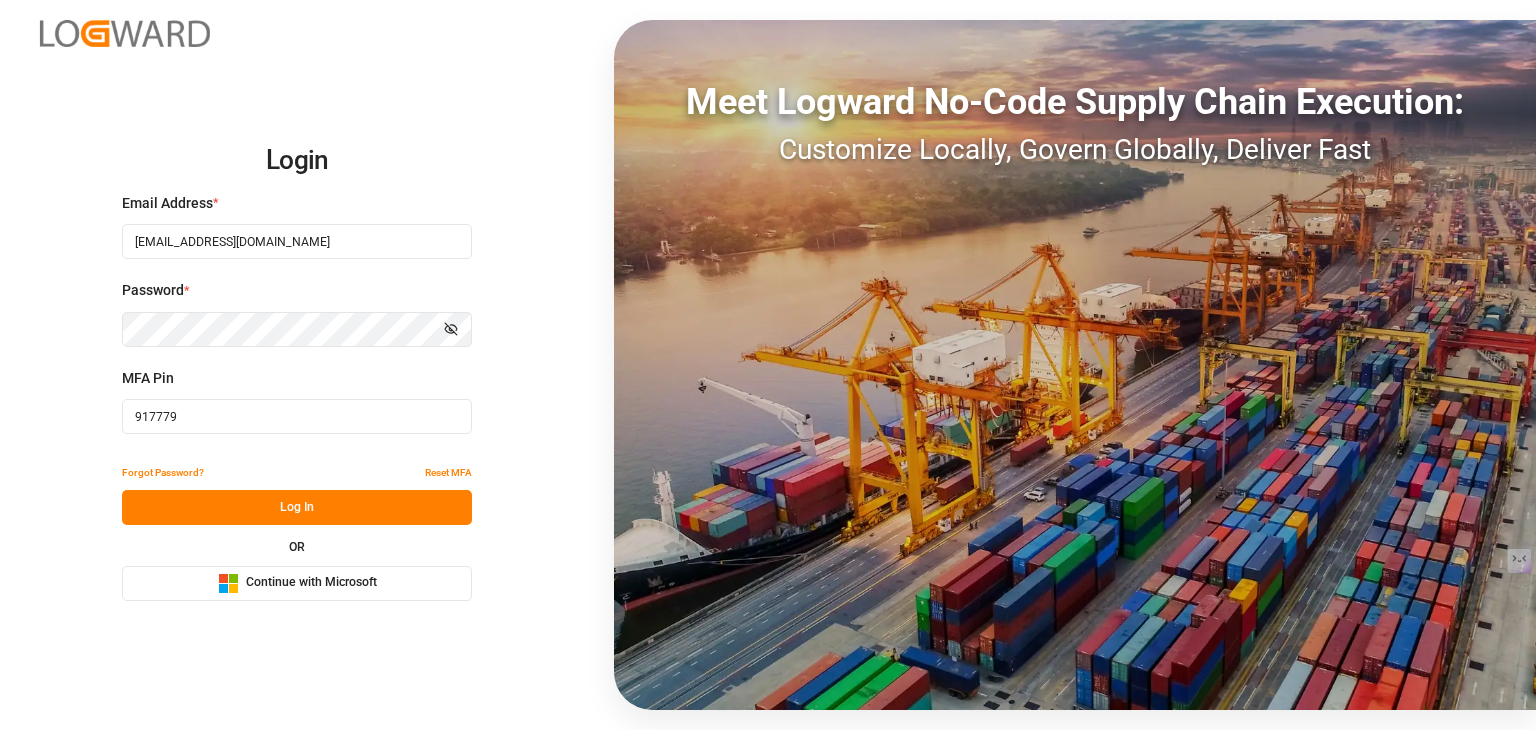 type on "917779" 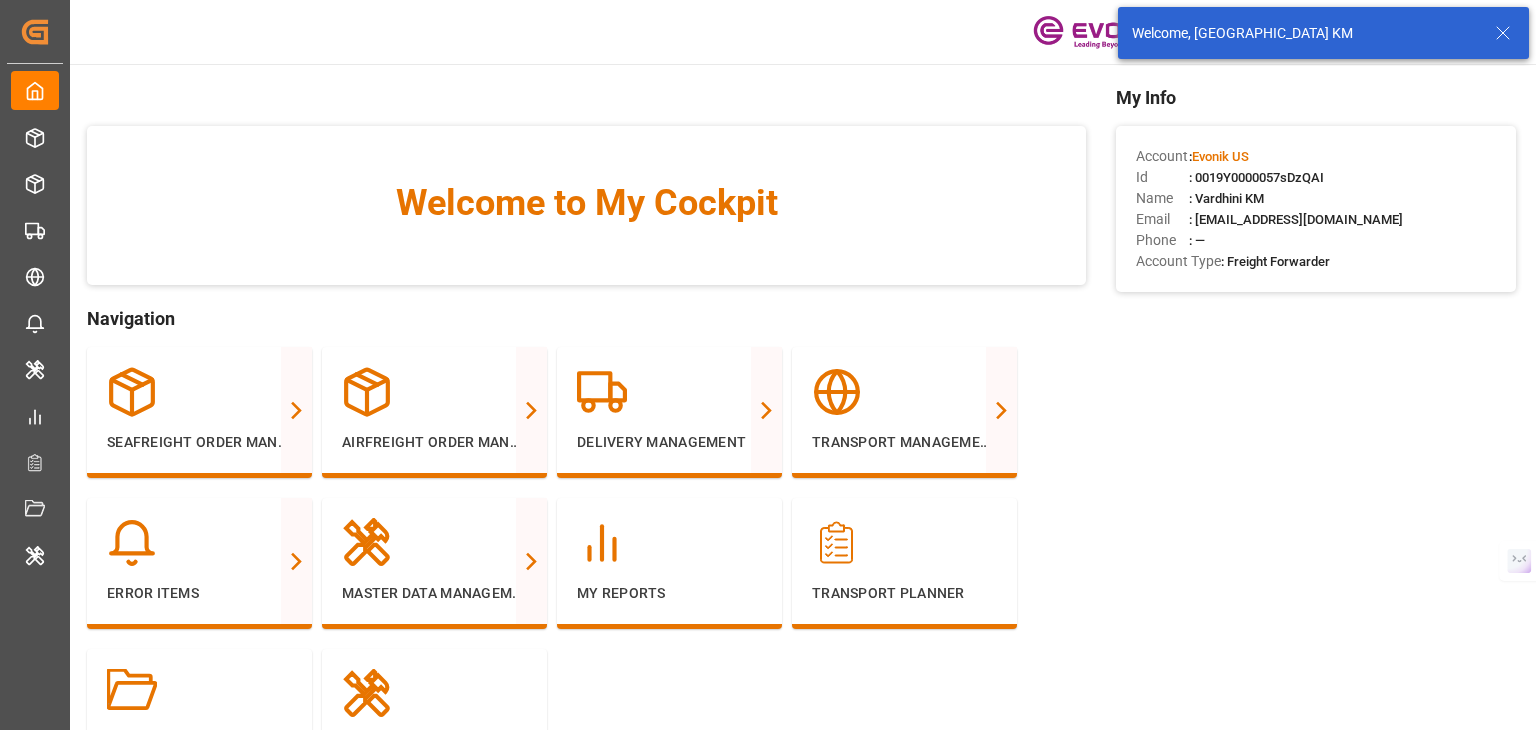 click on "Welcome, Vardhini KM" at bounding box center [1323, 33] 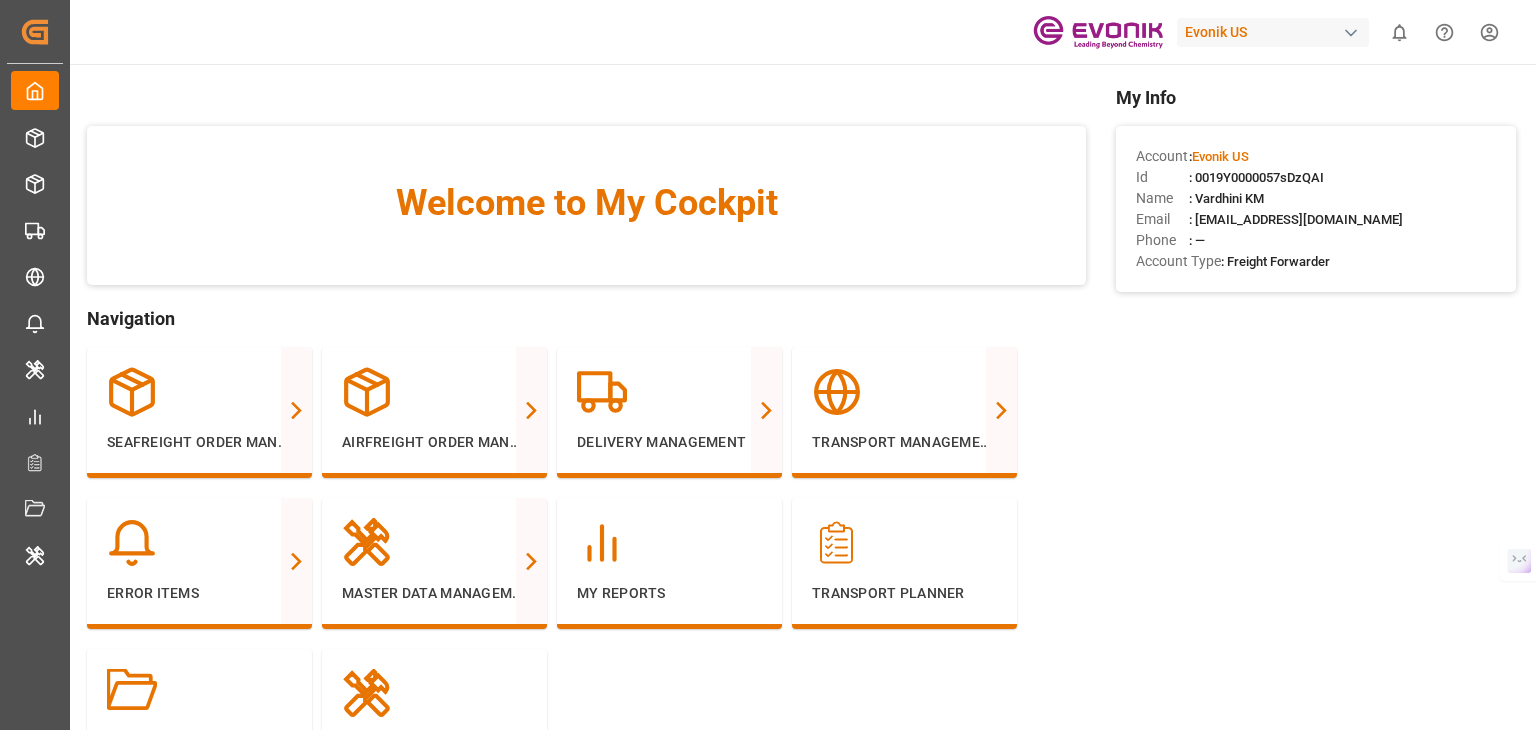 click on ": 0019Y0000057sDzQAI" at bounding box center (1256, 177) 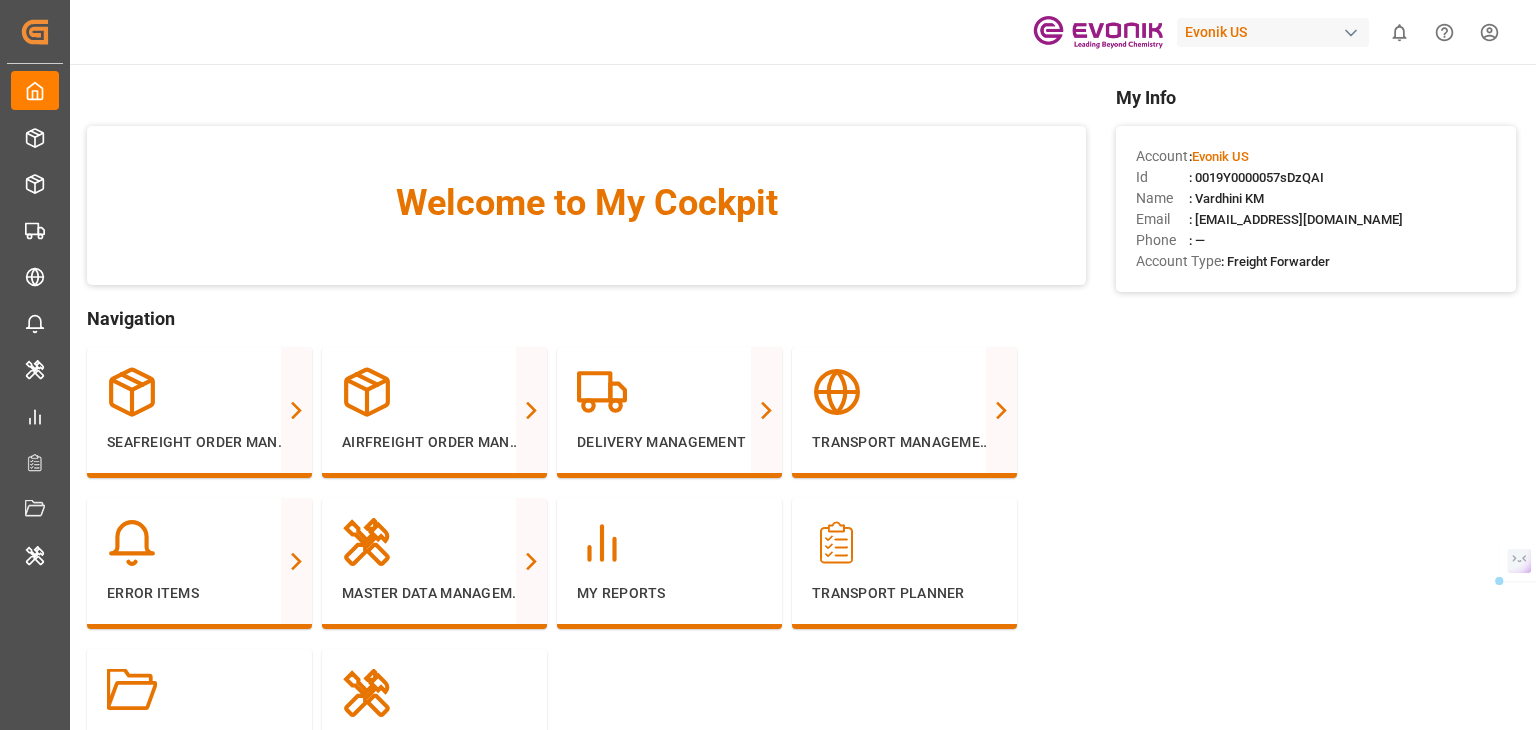 copy on "0019Y0000057sDzQAI" 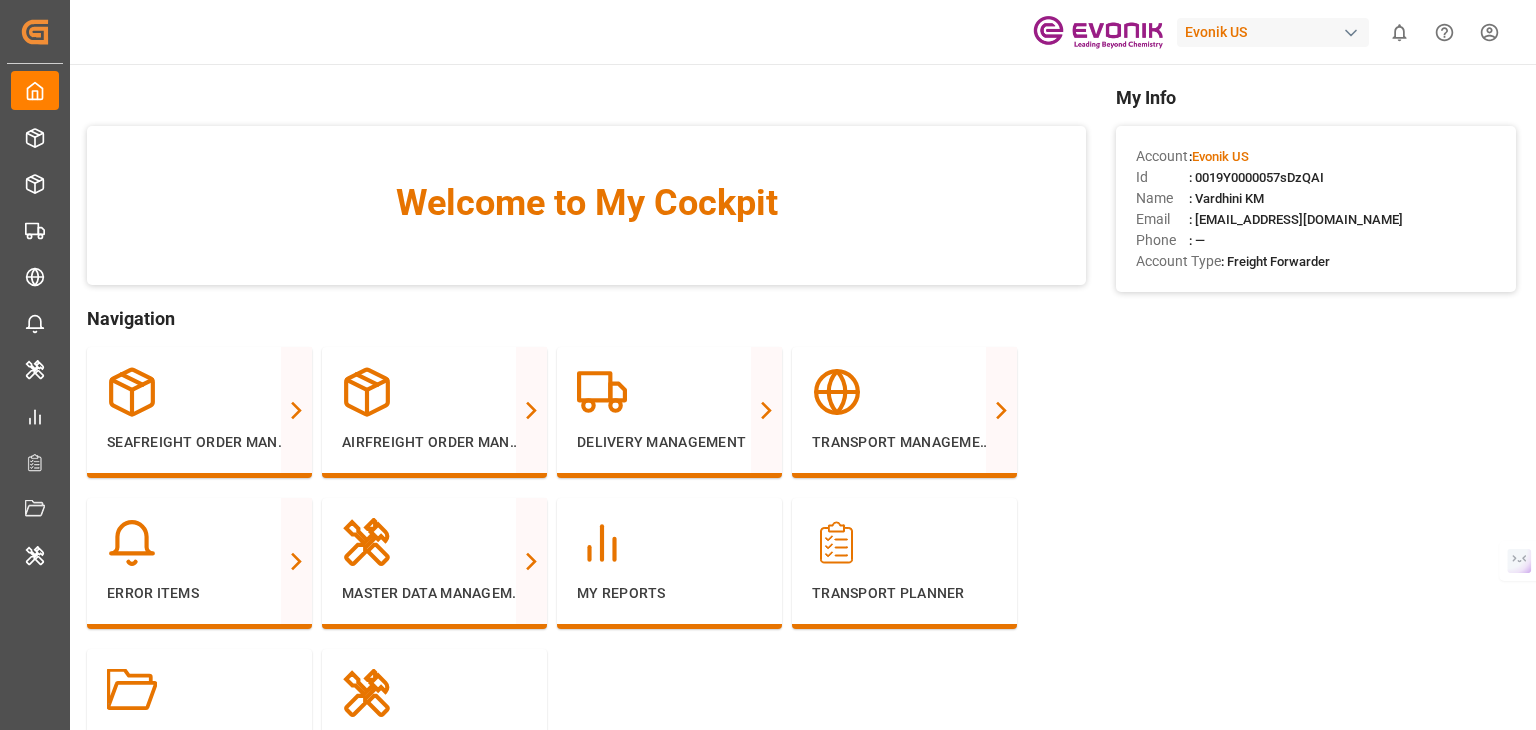 click on "Evonik US" at bounding box center [1273, 32] 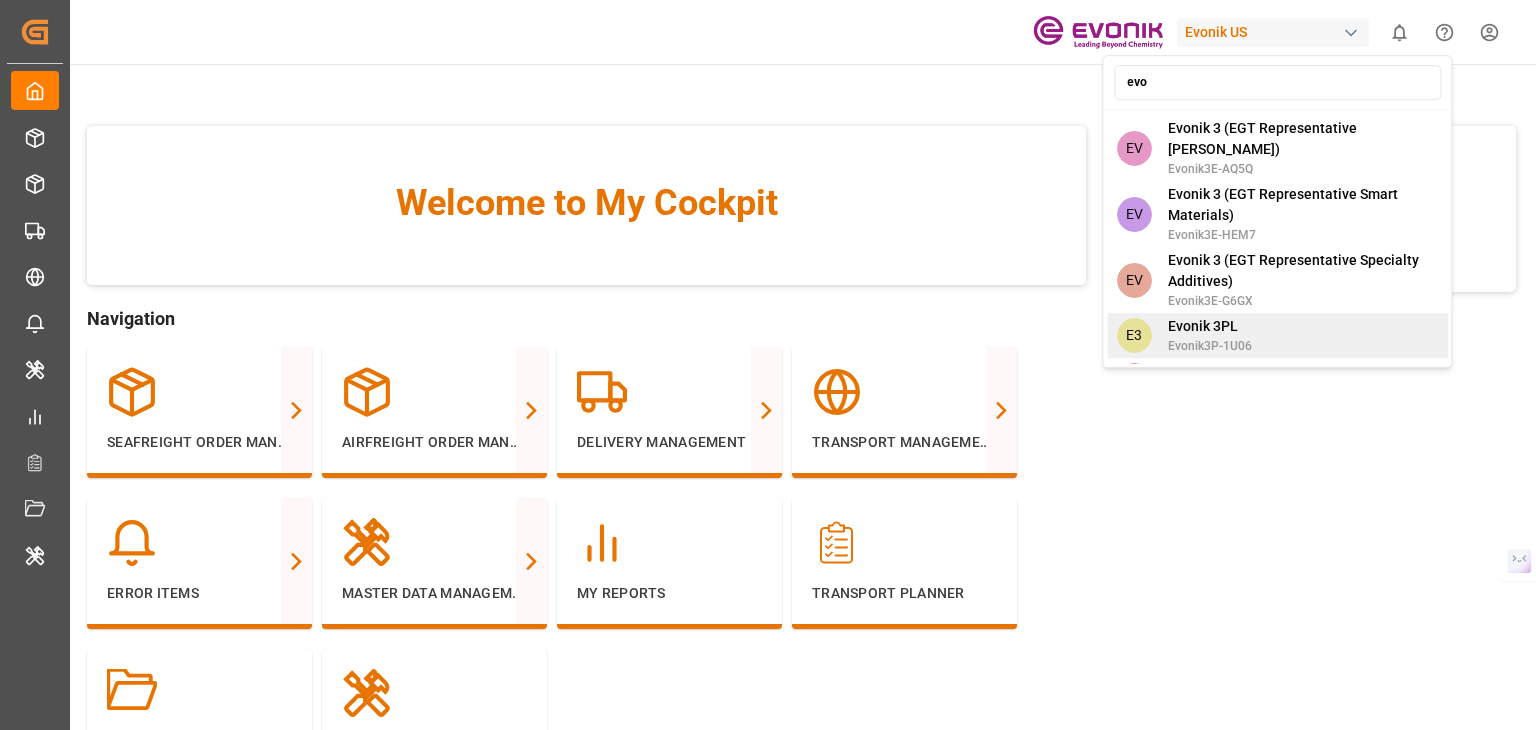 scroll, scrollTop: 600, scrollLeft: 0, axis: vertical 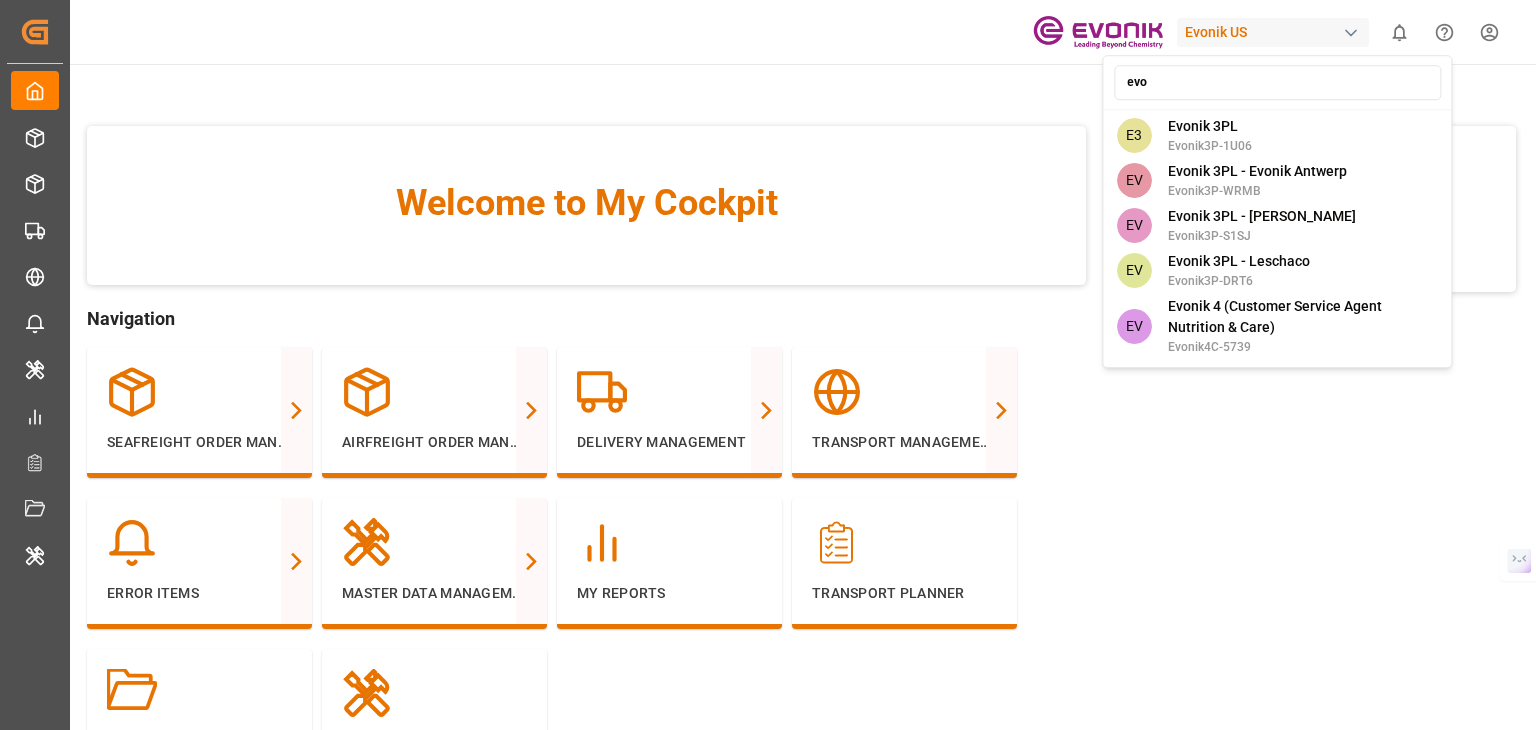 type on "evo" 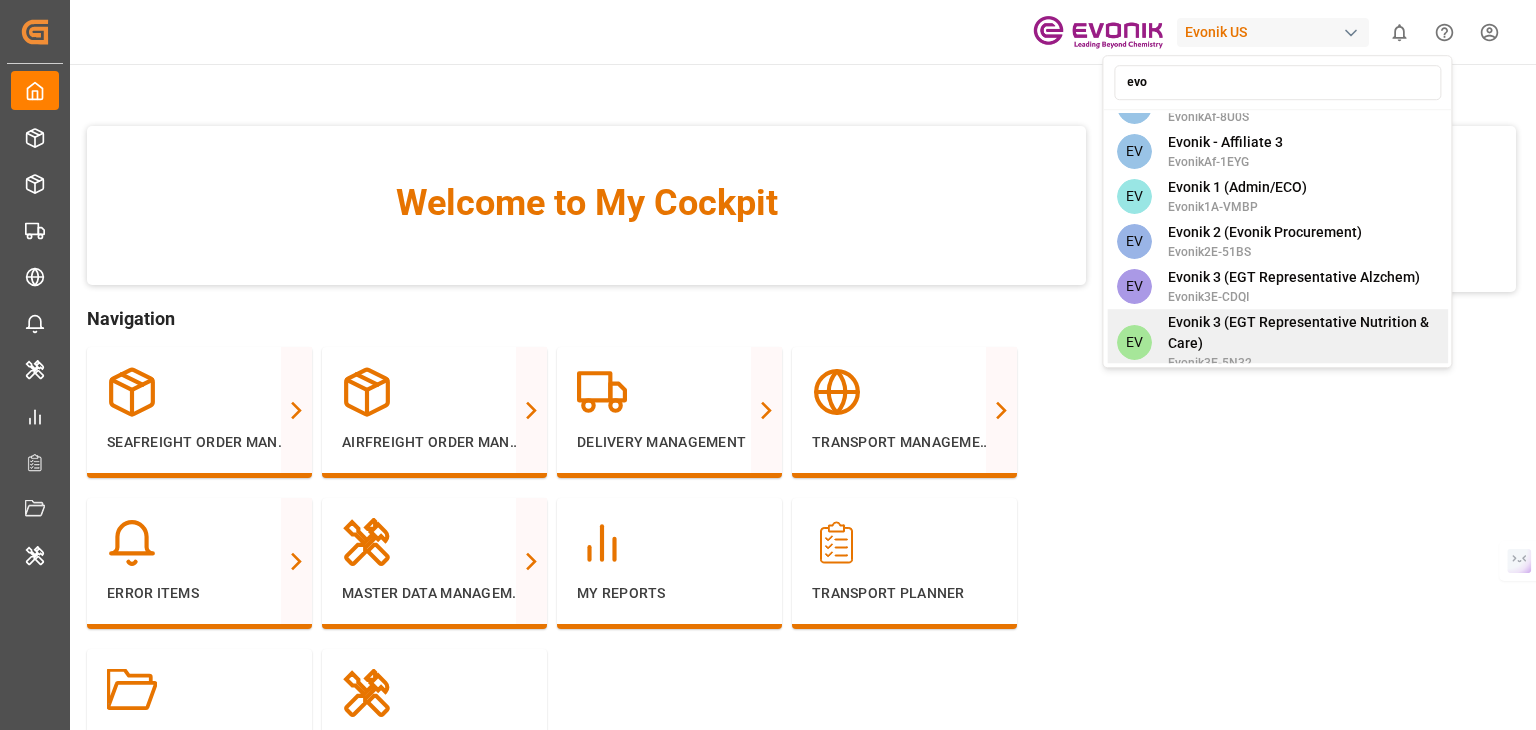 scroll, scrollTop: 0, scrollLeft: 0, axis: both 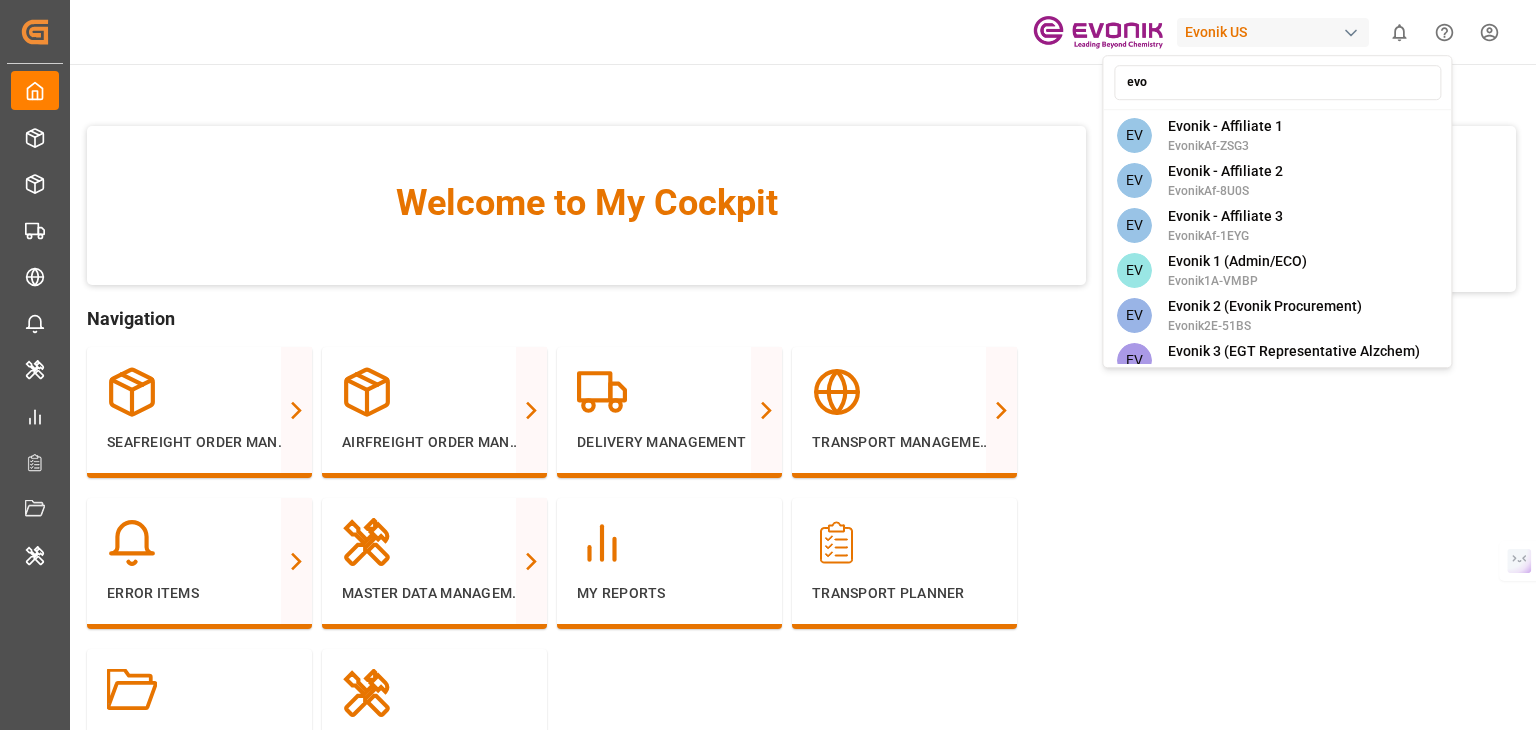 click on "Created by potrace 1.15, written by Peter Selinger 2001-2017 Created by potrace 1.15, written by Peter Selinger 2001-2017 My Cockpit My Cockpit Seafreight Order Management Seafreight Order Management Airfreight Order Management Airfreight Order Management Delivery Management Delivery Management Transport Management Transport Management Error Items Error Items Master Data Management Master Data Management My Reports My Reports Transport Planner Transport Planner Document Management Document Management Internal Tool Internal Tool Back to main menu Evonik US 0 Notifications Only show unread All Mark all categories read No notifications Welcome to My Cockpit Navigation Seafreight Order Management All Orders All Line Items Pending Orders Challenged Orders Completed Orders Line Item Parking Lot Airfreight Order Management All Orders All Line Items Pending Orders Challenged Orders Completed Orders Line Item Parking Lot Delivery Management All Deliveries Assigned Deliveries Unassigned Deliveries Transport Management" at bounding box center [768, 440] 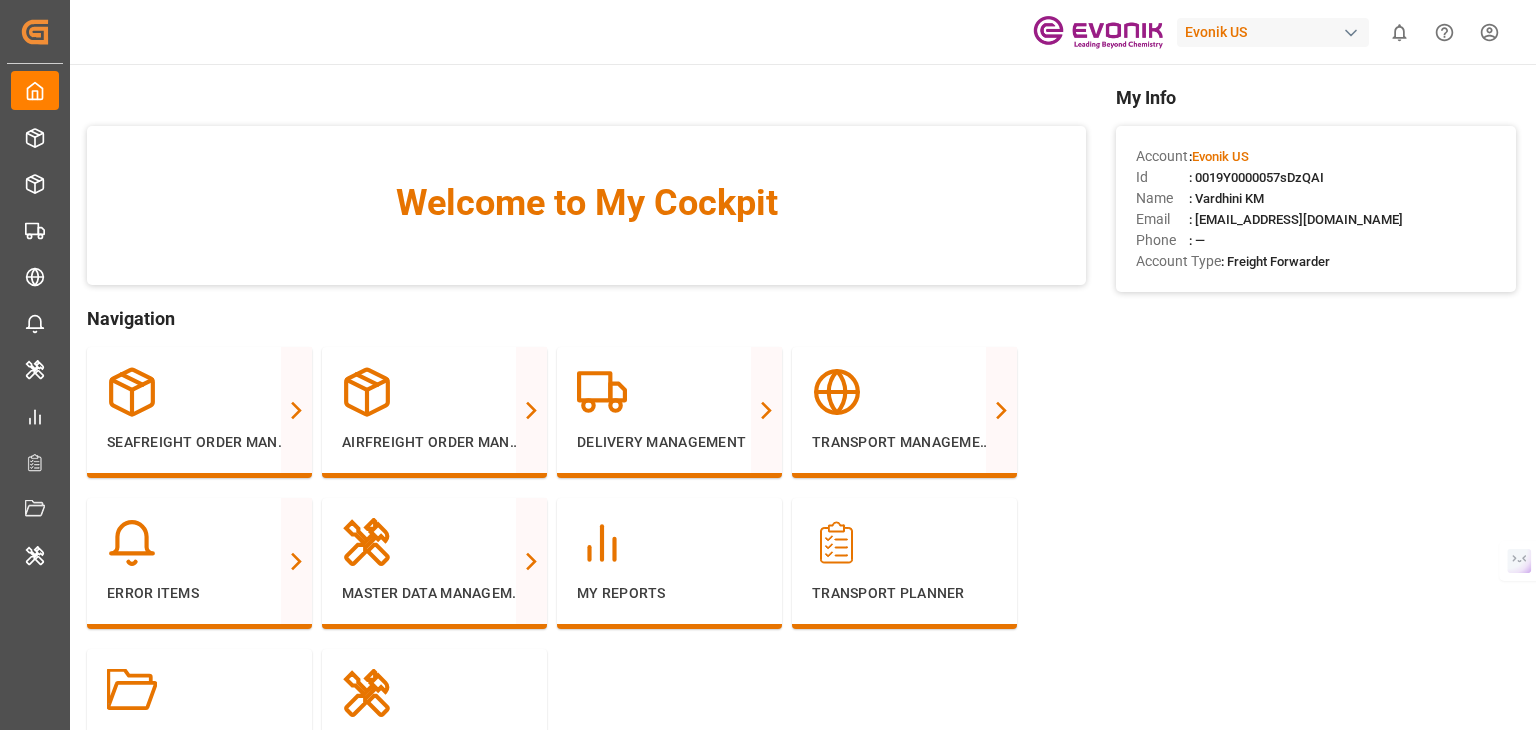 click on "Evonik US" at bounding box center [1273, 32] 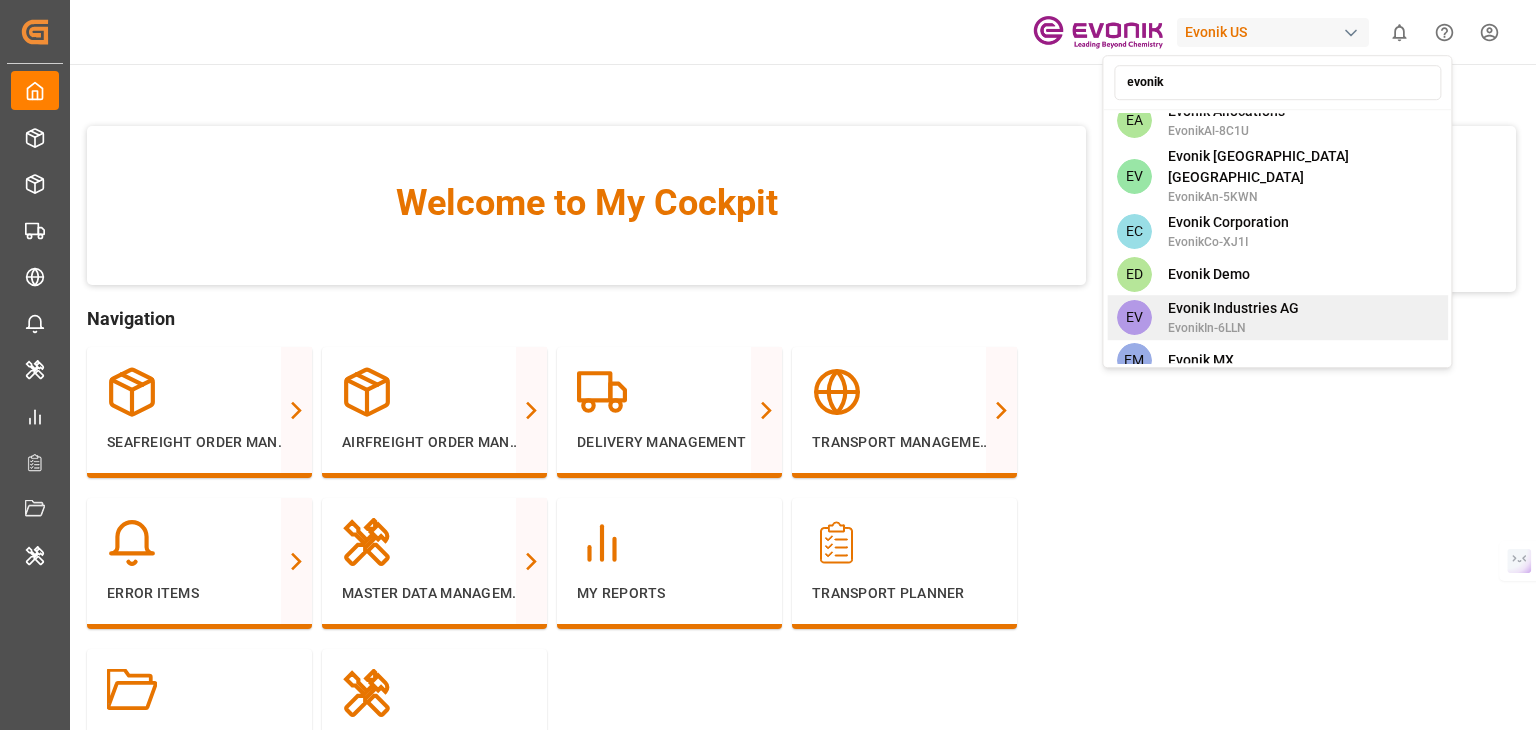 scroll, scrollTop: 1200, scrollLeft: 0, axis: vertical 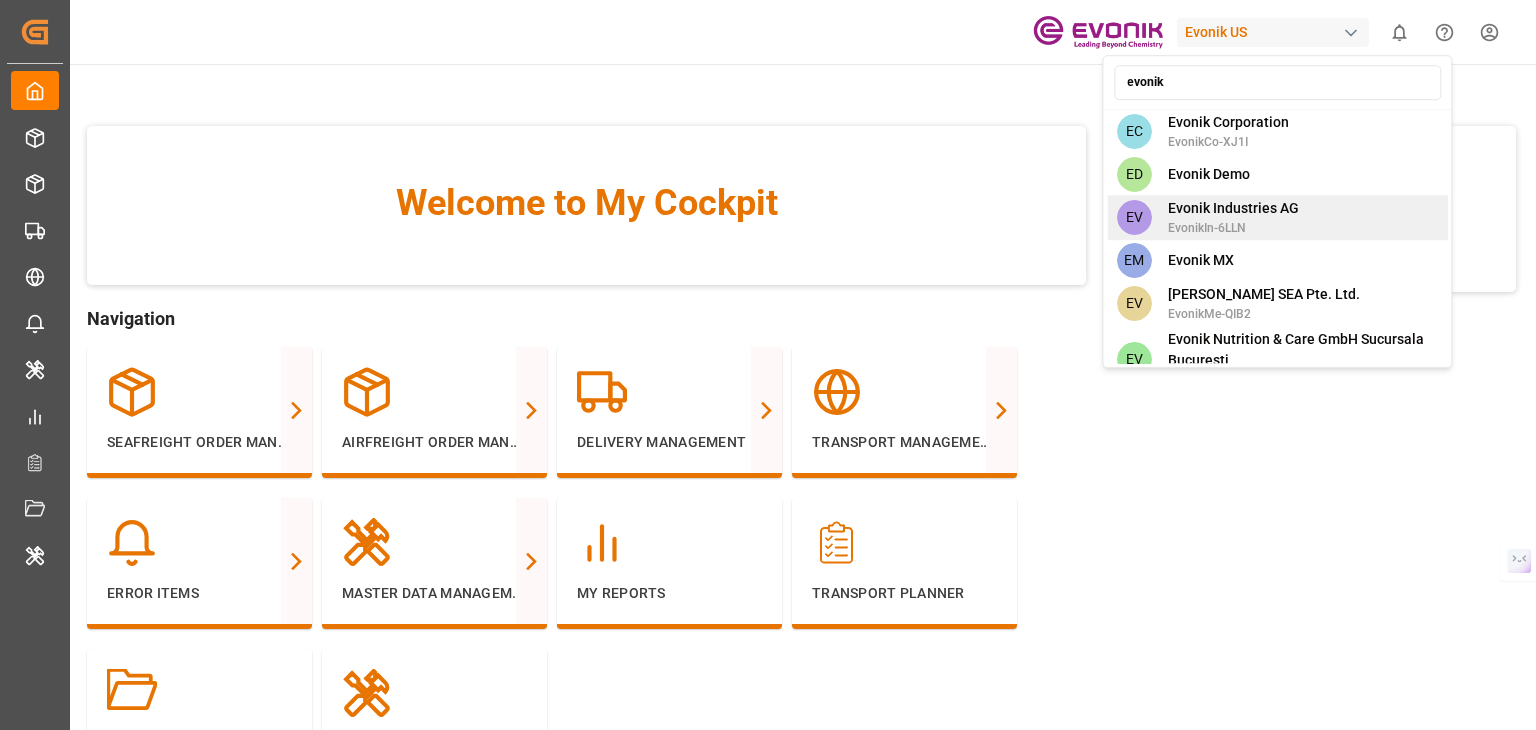 type on "evonik" 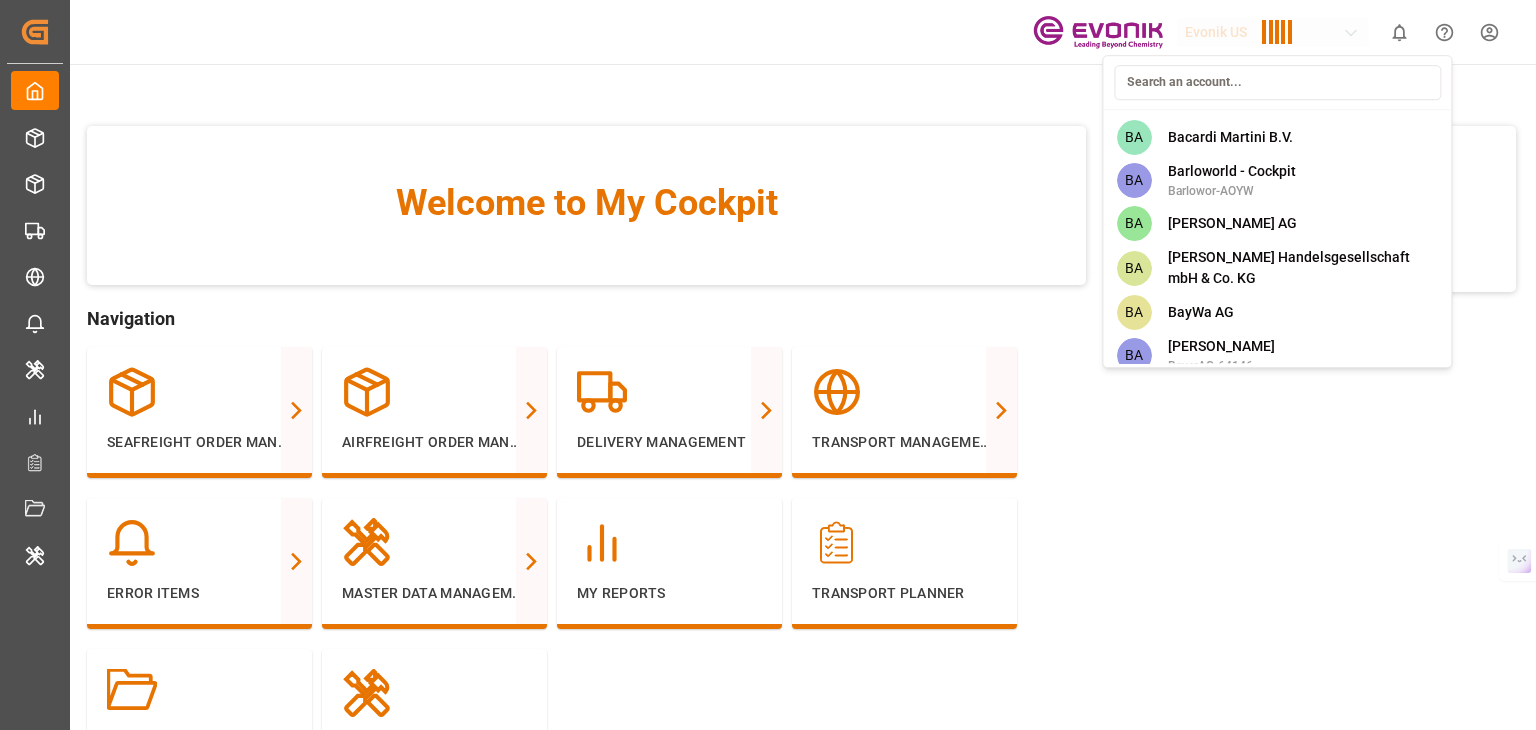 scroll, scrollTop: 5392, scrollLeft: 0, axis: vertical 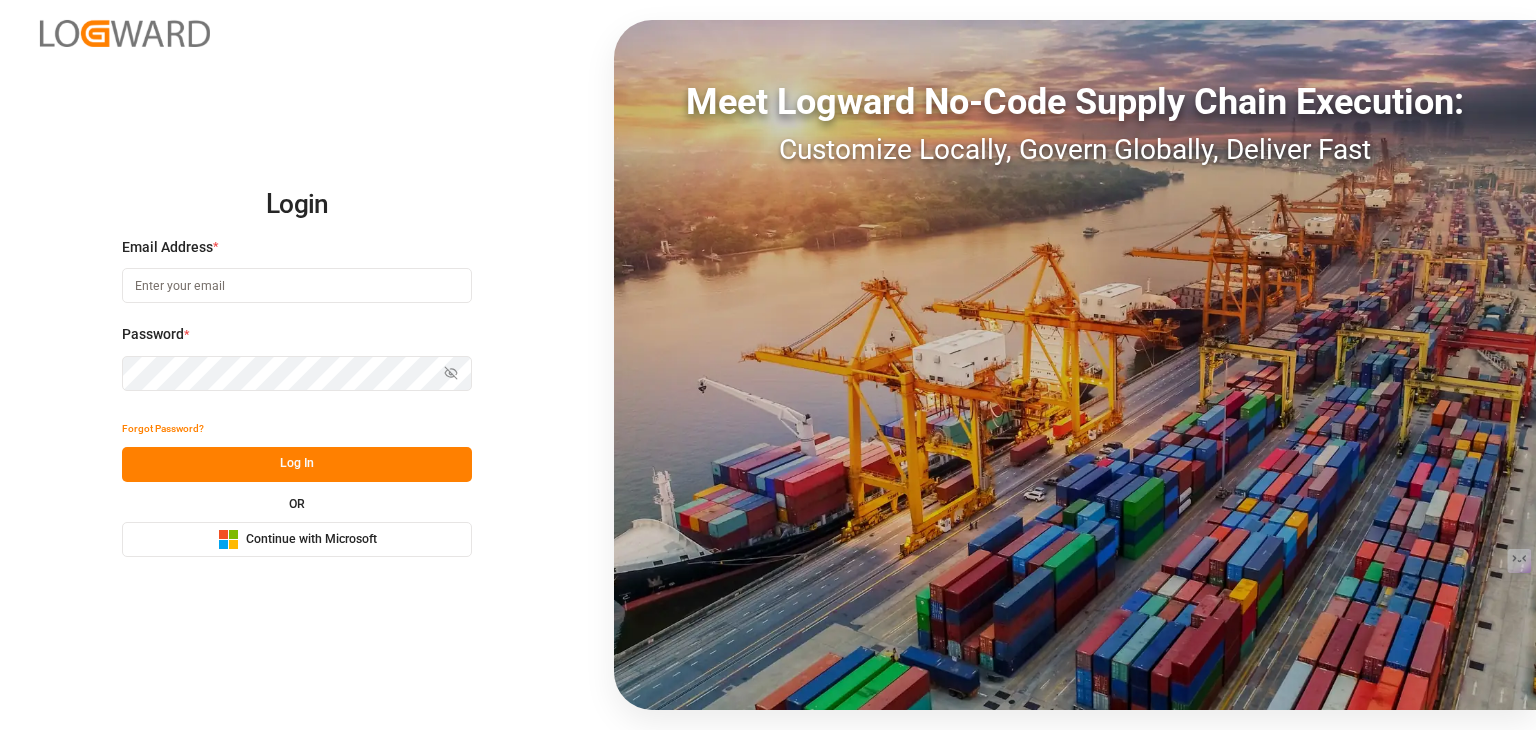click at bounding box center (297, 285) 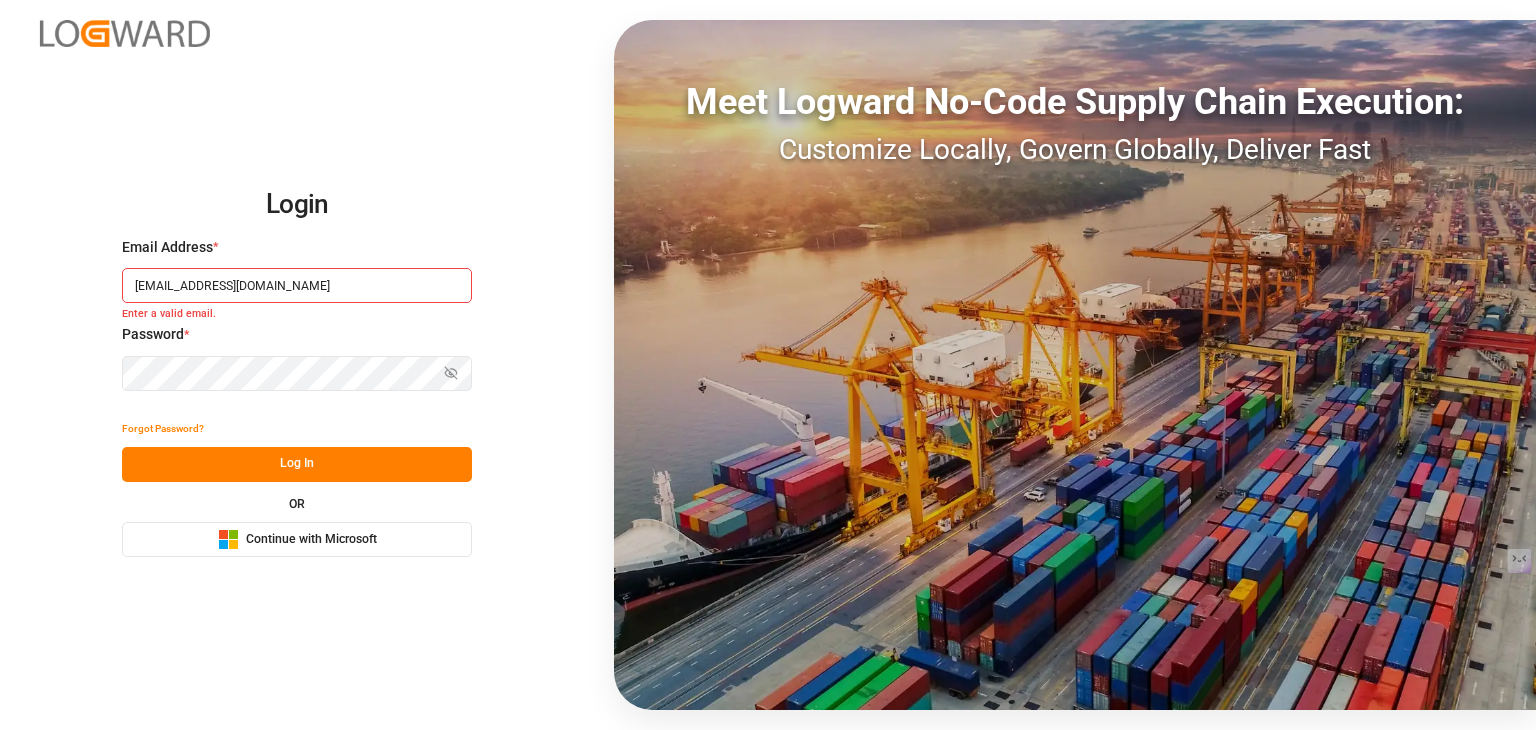 type on "[EMAIL_ADDRESS][DOMAIN_NAME]" 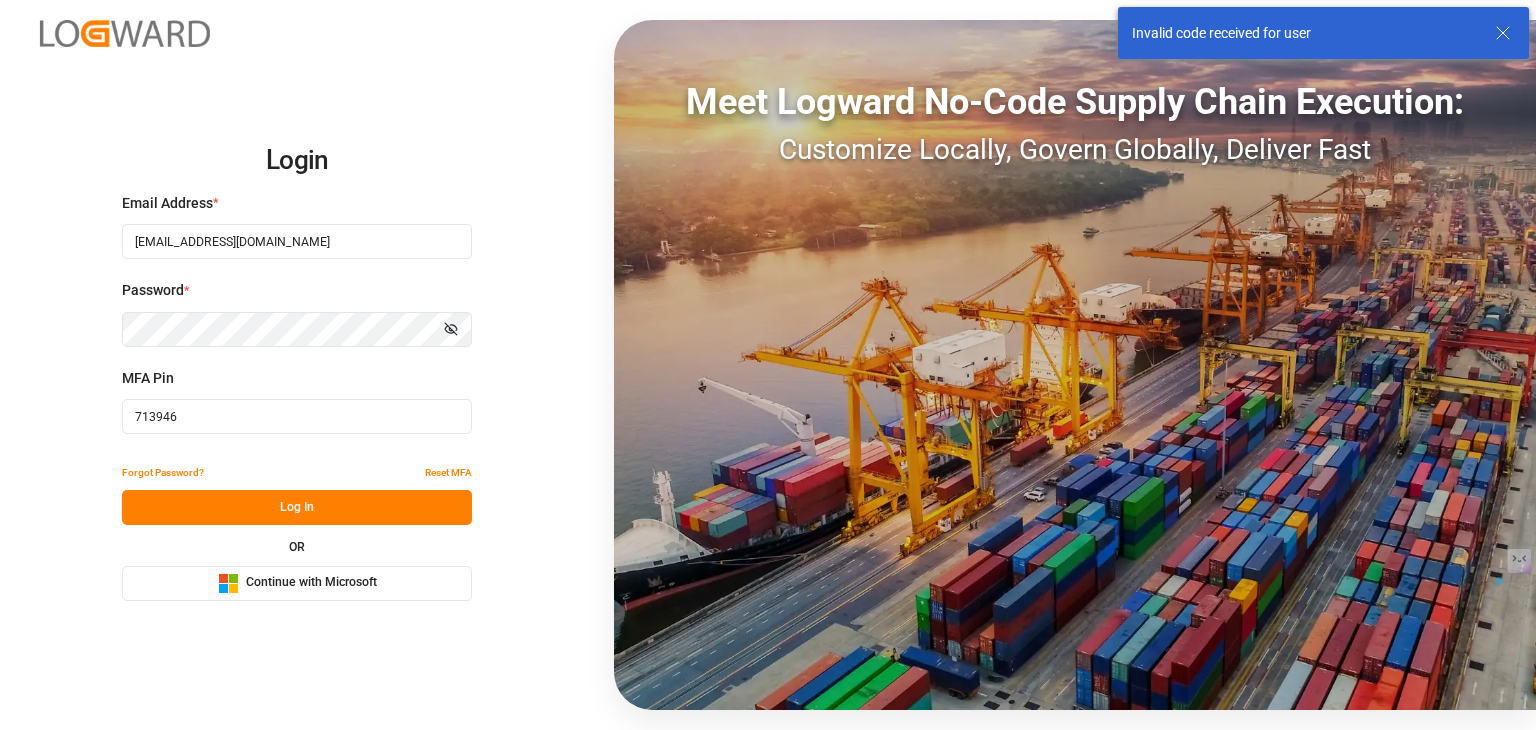 drag, startPoint x: 350, startPoint y: 411, endPoint x: 136, endPoint y: 412, distance: 214.00233 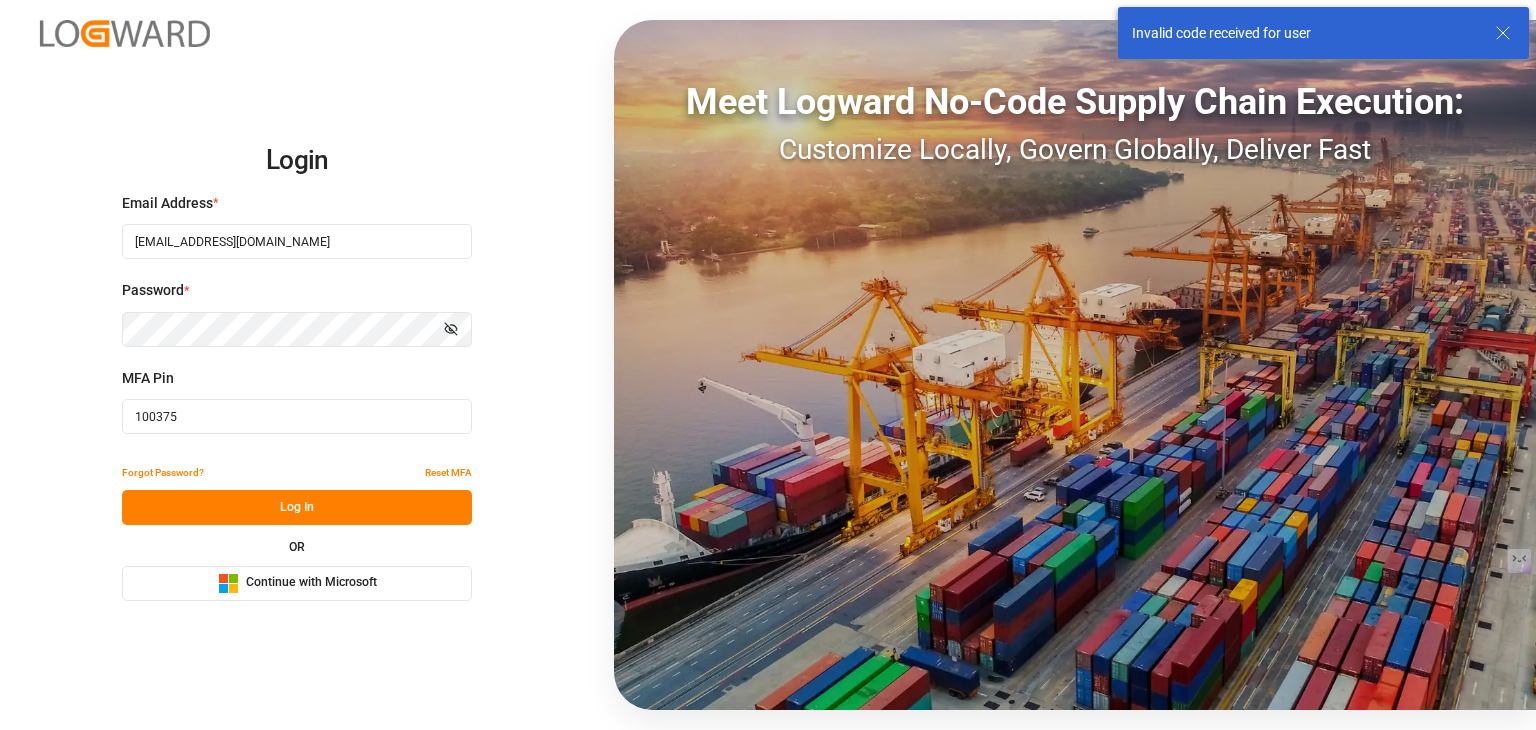 click on "Log In" at bounding box center (297, 507) 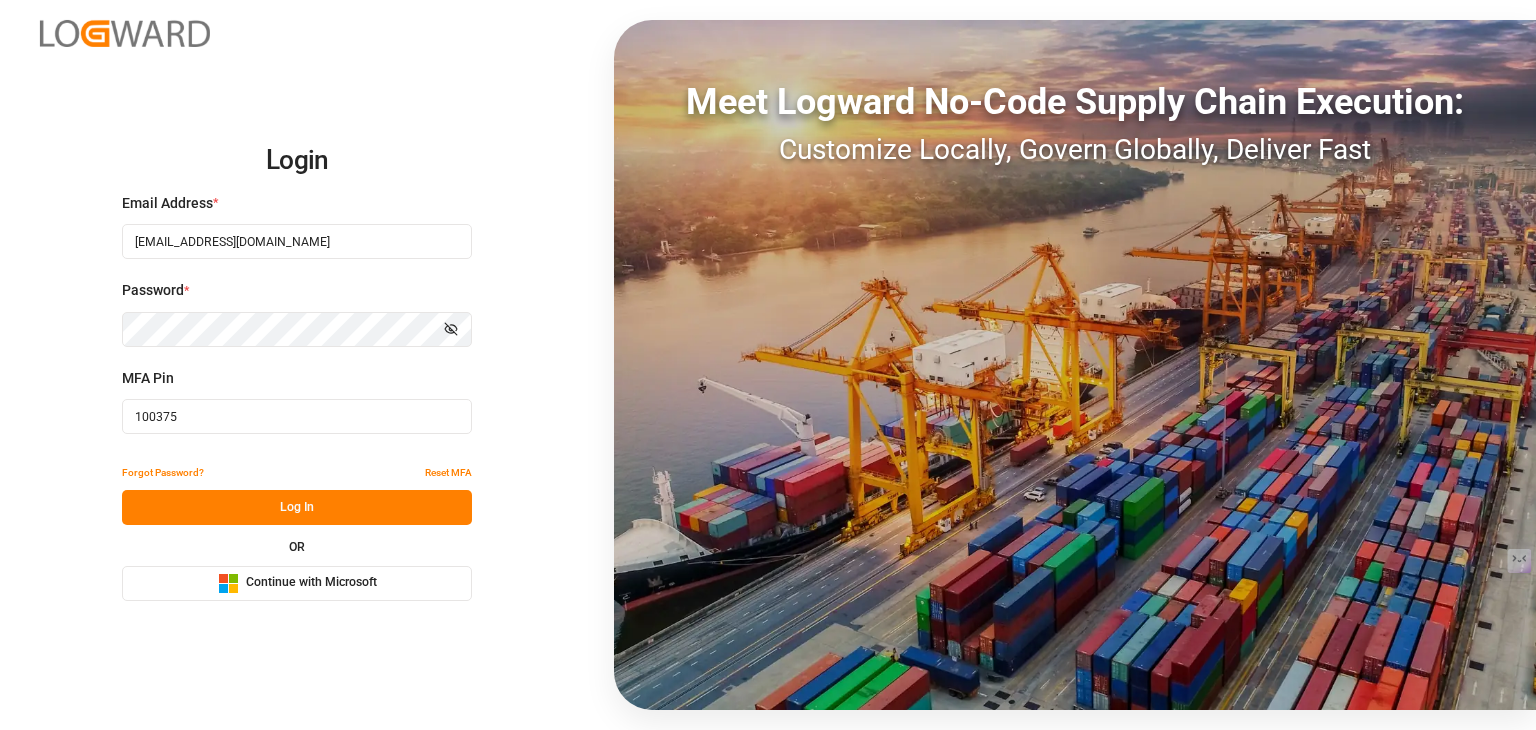 click on "Log In" at bounding box center [297, 507] 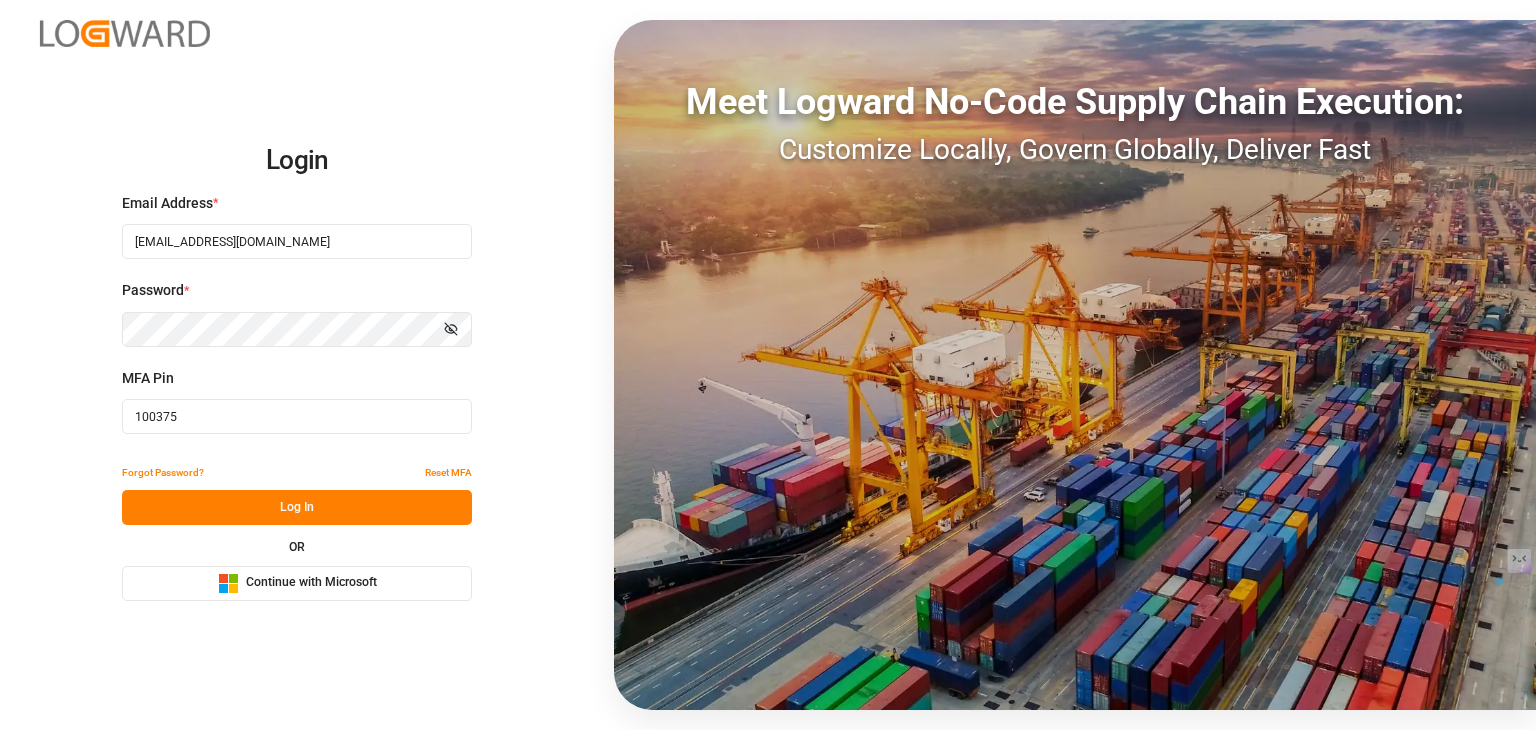 drag, startPoint x: 263, startPoint y: 421, endPoint x: 0, endPoint y: 428, distance: 263.09314 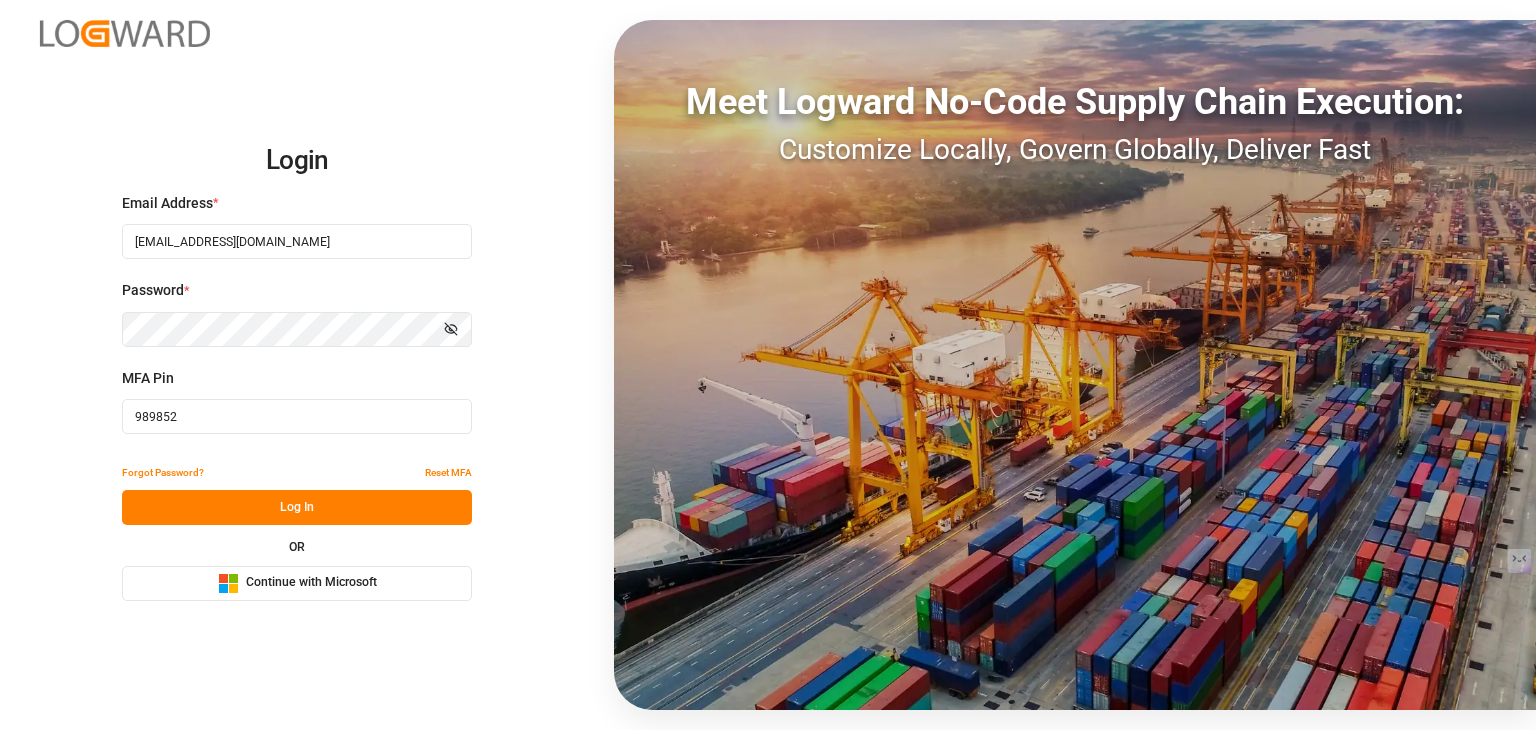 type on "989852" 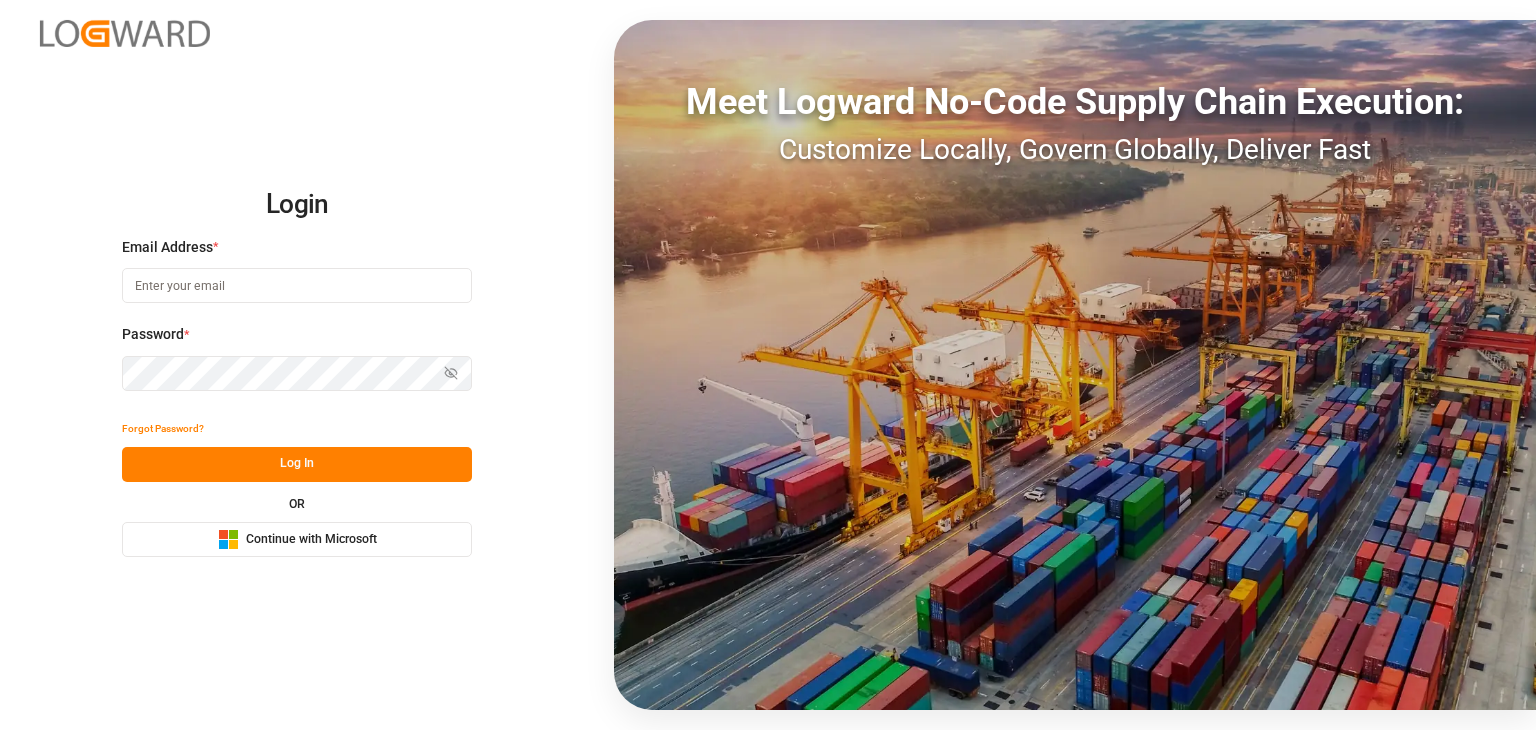 scroll, scrollTop: 0, scrollLeft: 0, axis: both 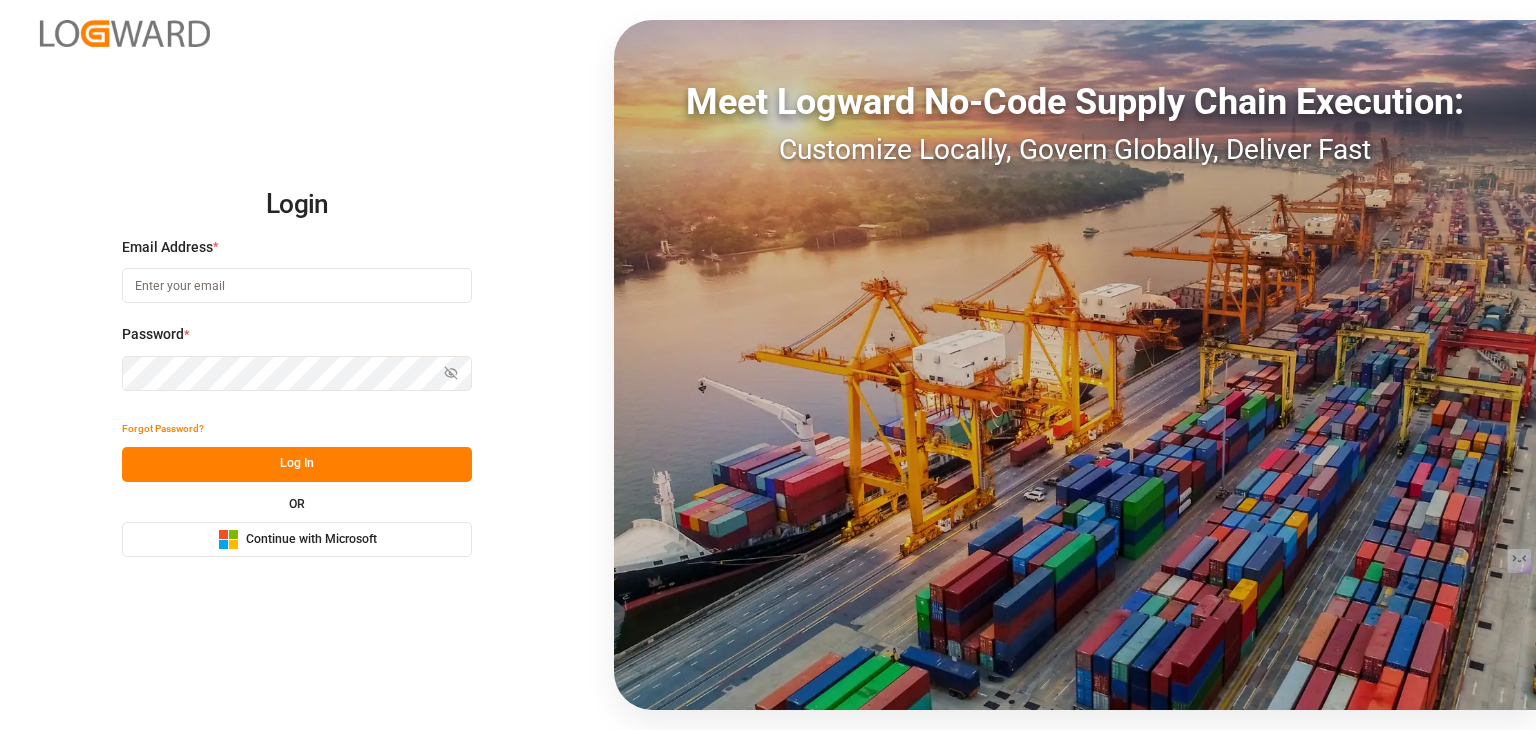 click at bounding box center (297, 285) 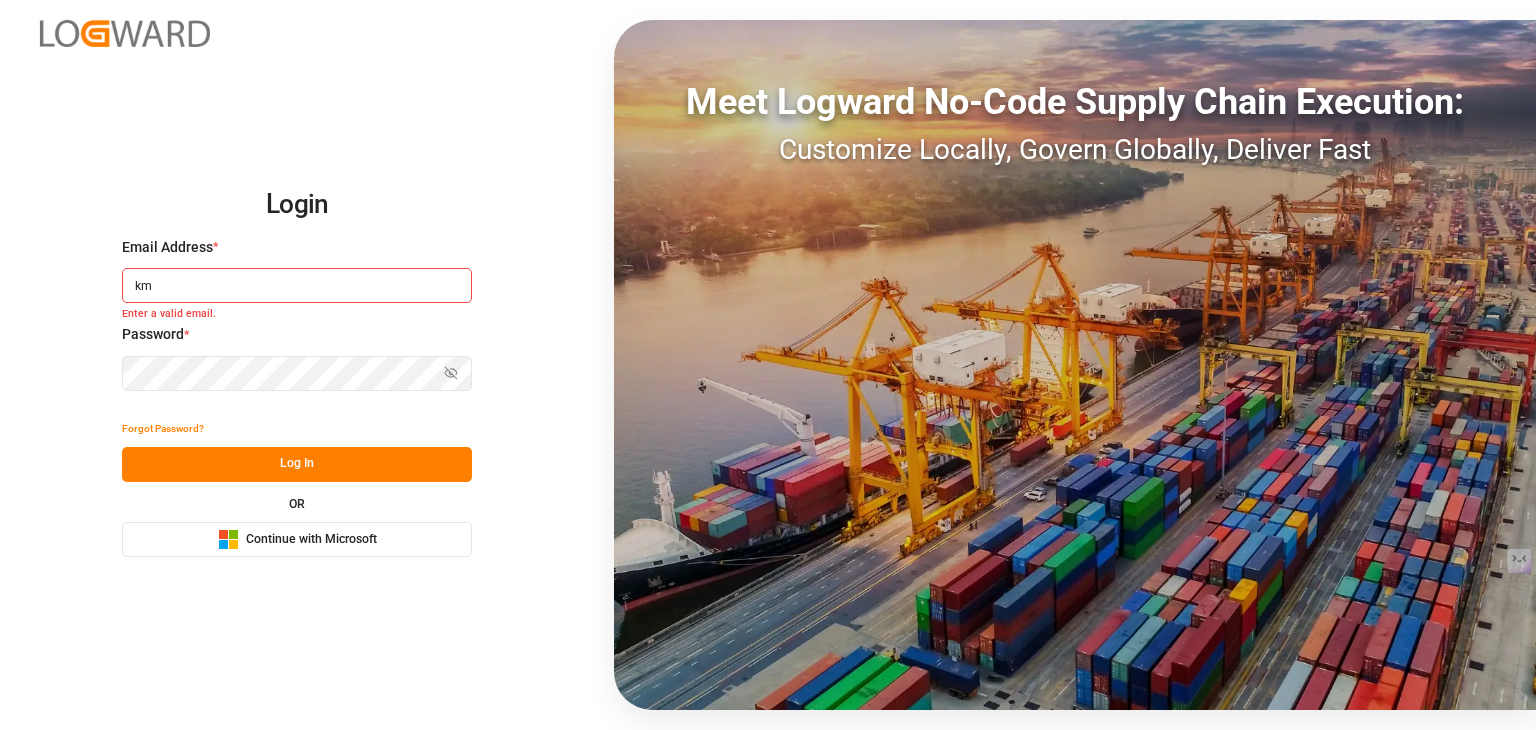 type on "[EMAIL_ADDRESS][DOMAIN_NAME]" 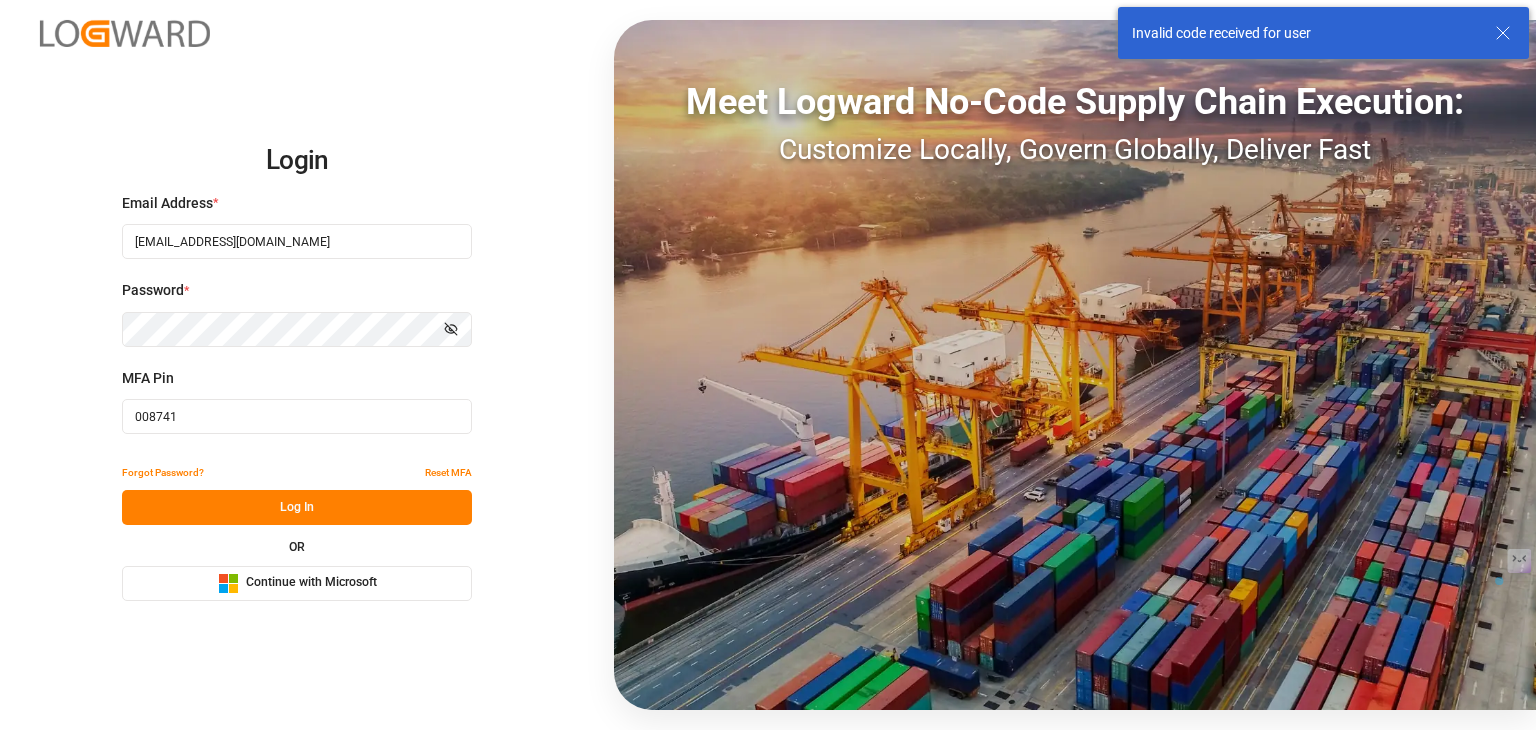 drag, startPoint x: 264, startPoint y: 422, endPoint x: 12, endPoint y: 429, distance: 252.0972 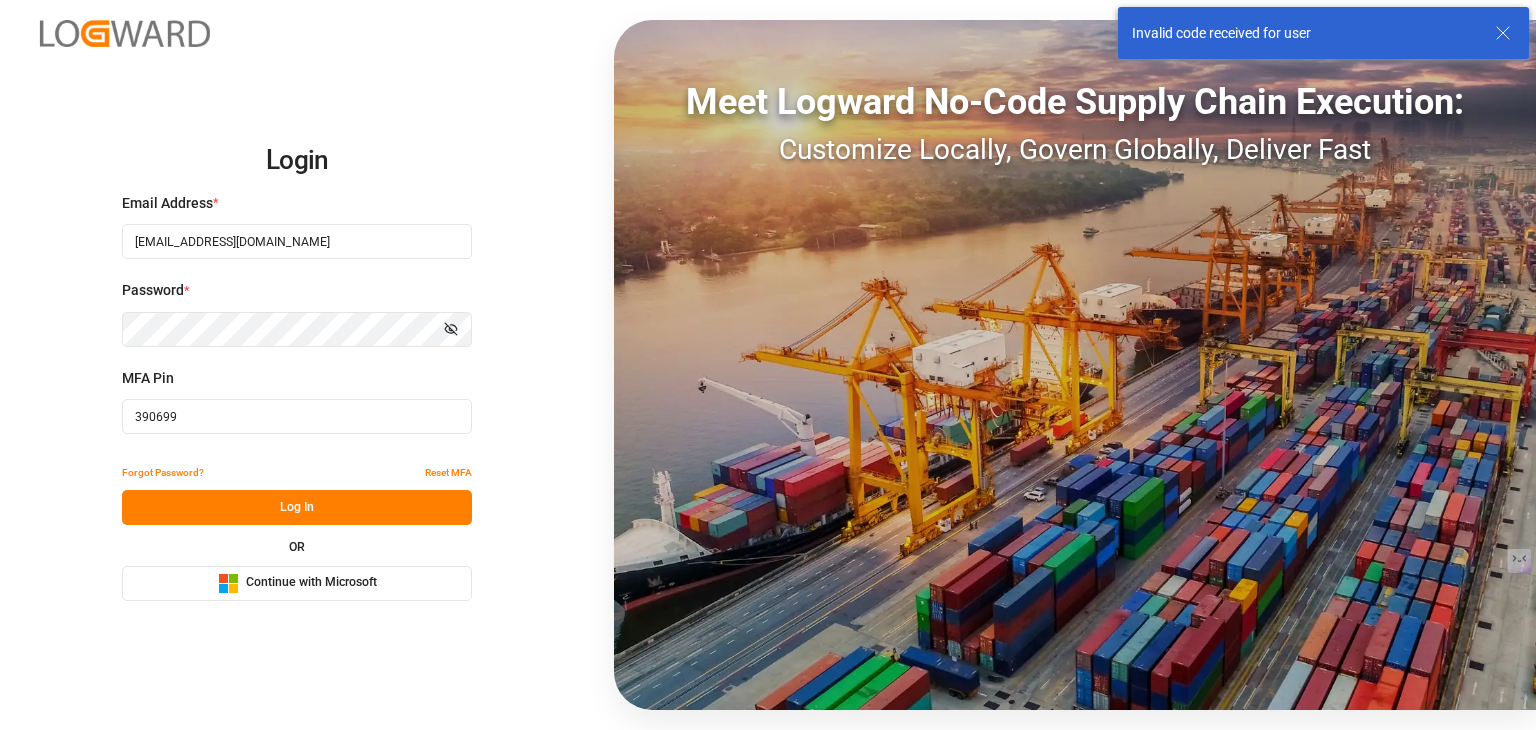 type on "390699" 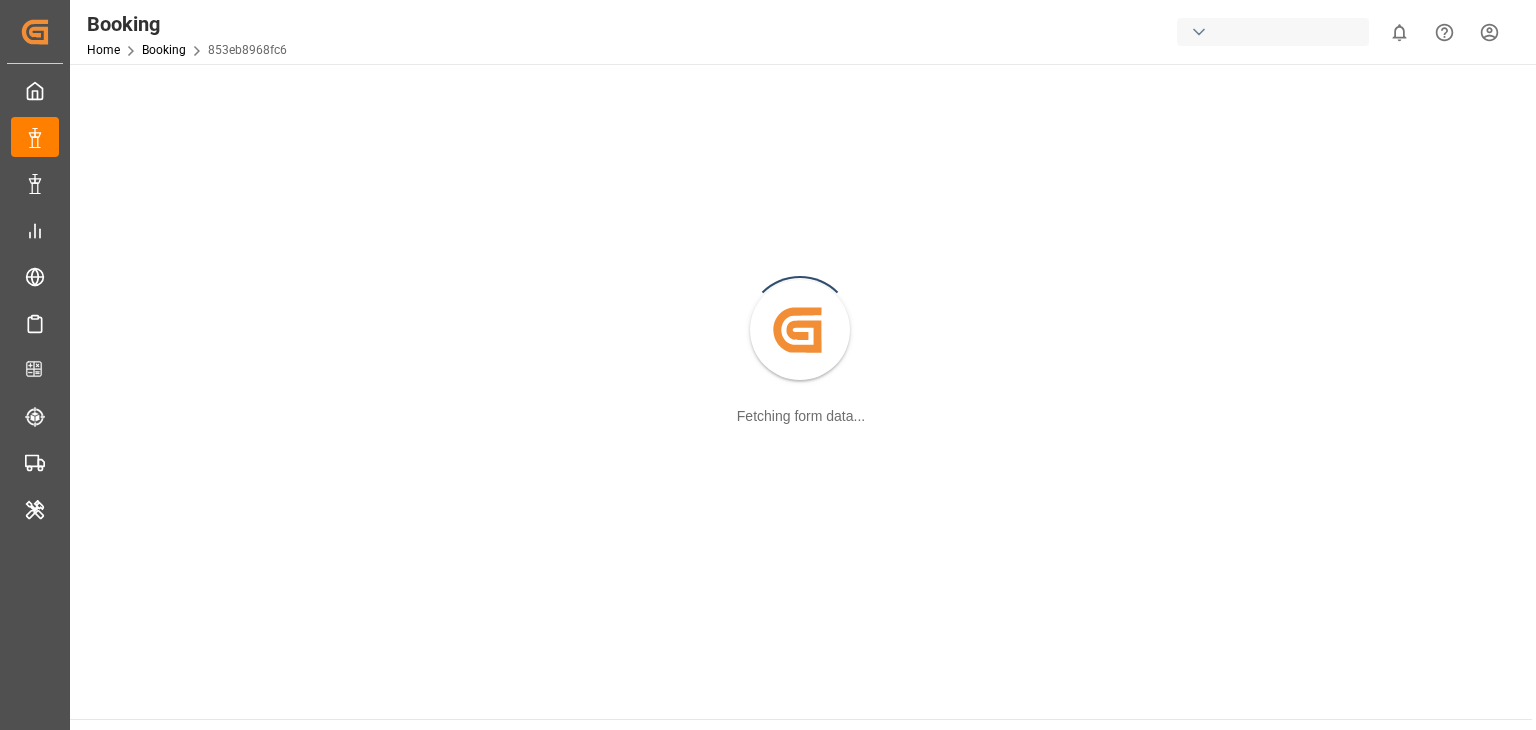 scroll, scrollTop: 0, scrollLeft: 0, axis: both 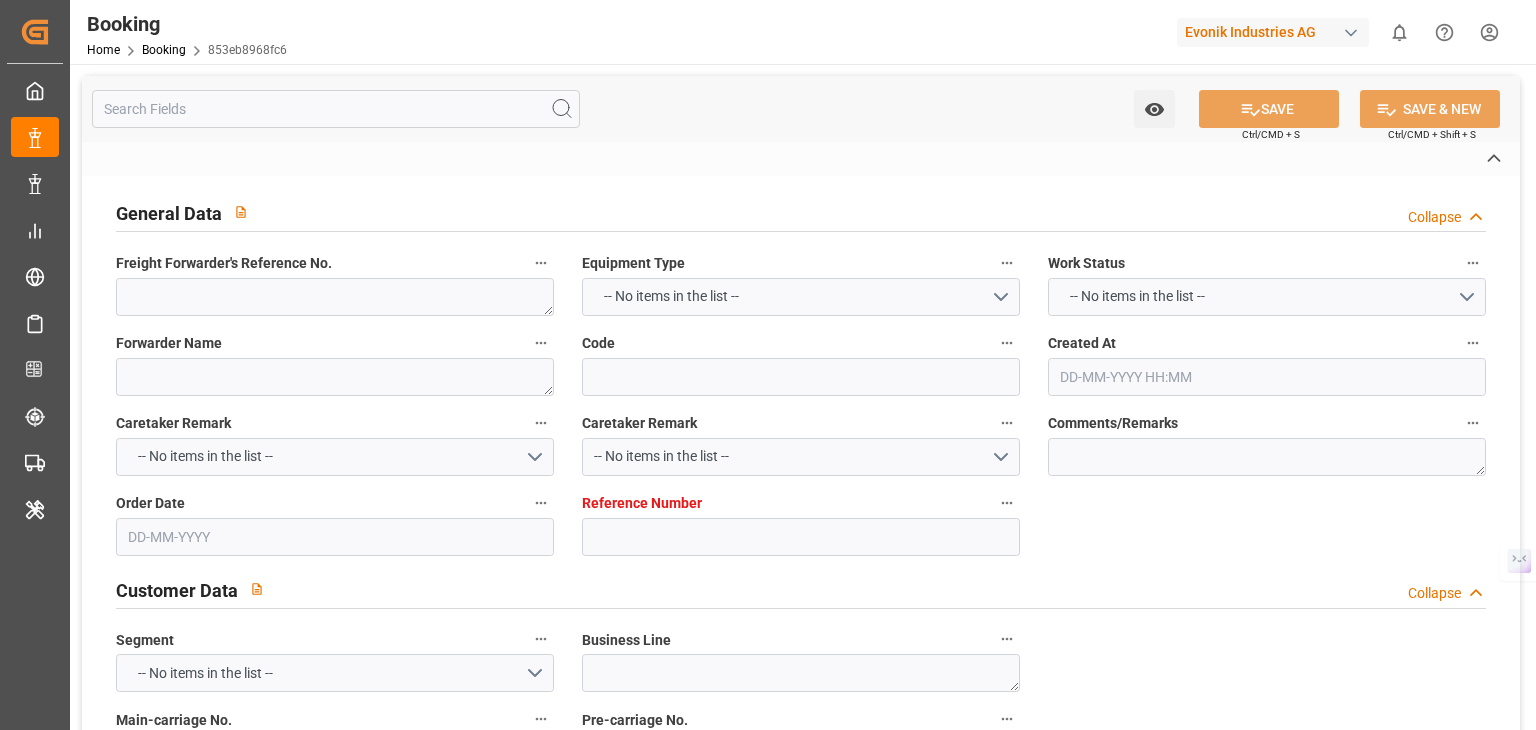 type on "250708610766" 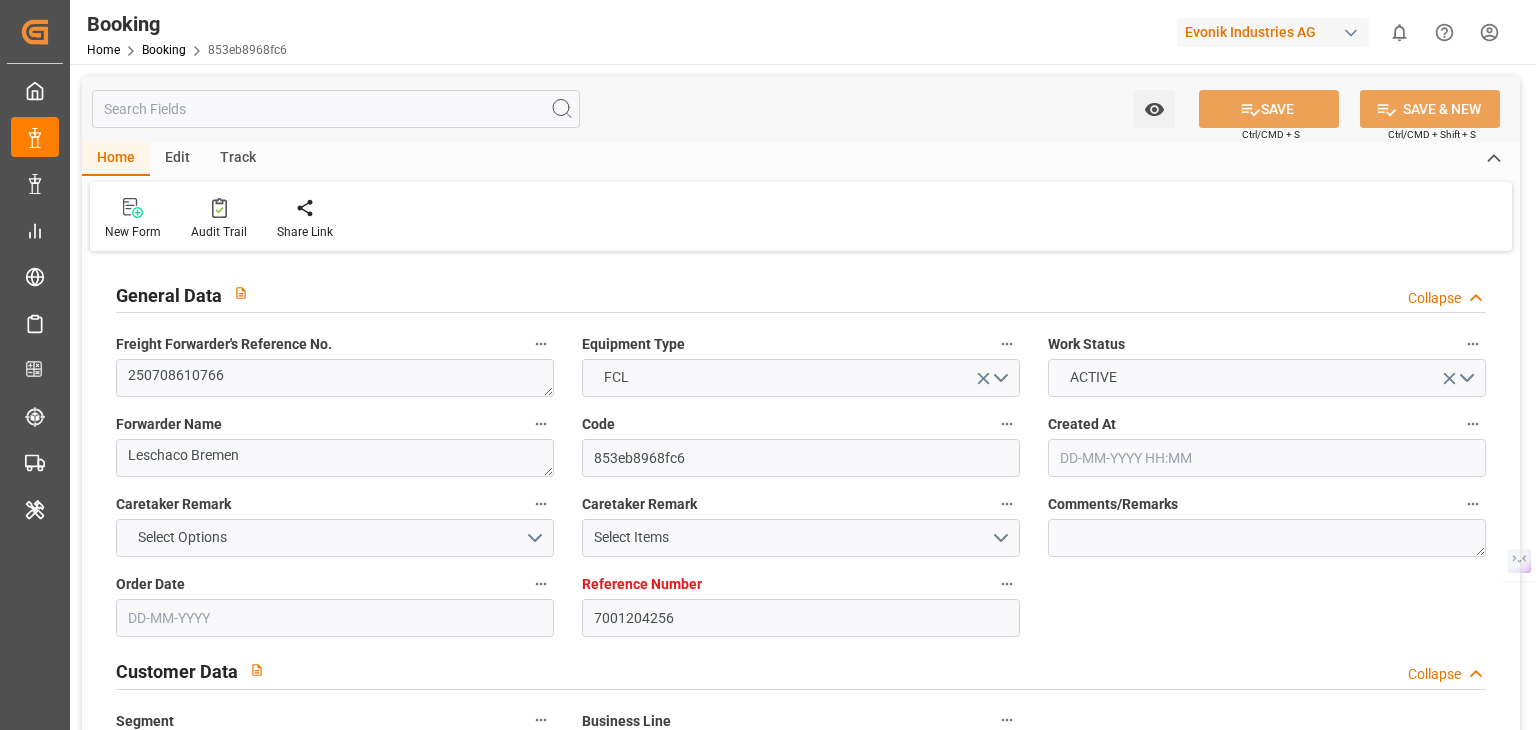 type on "7001204256" 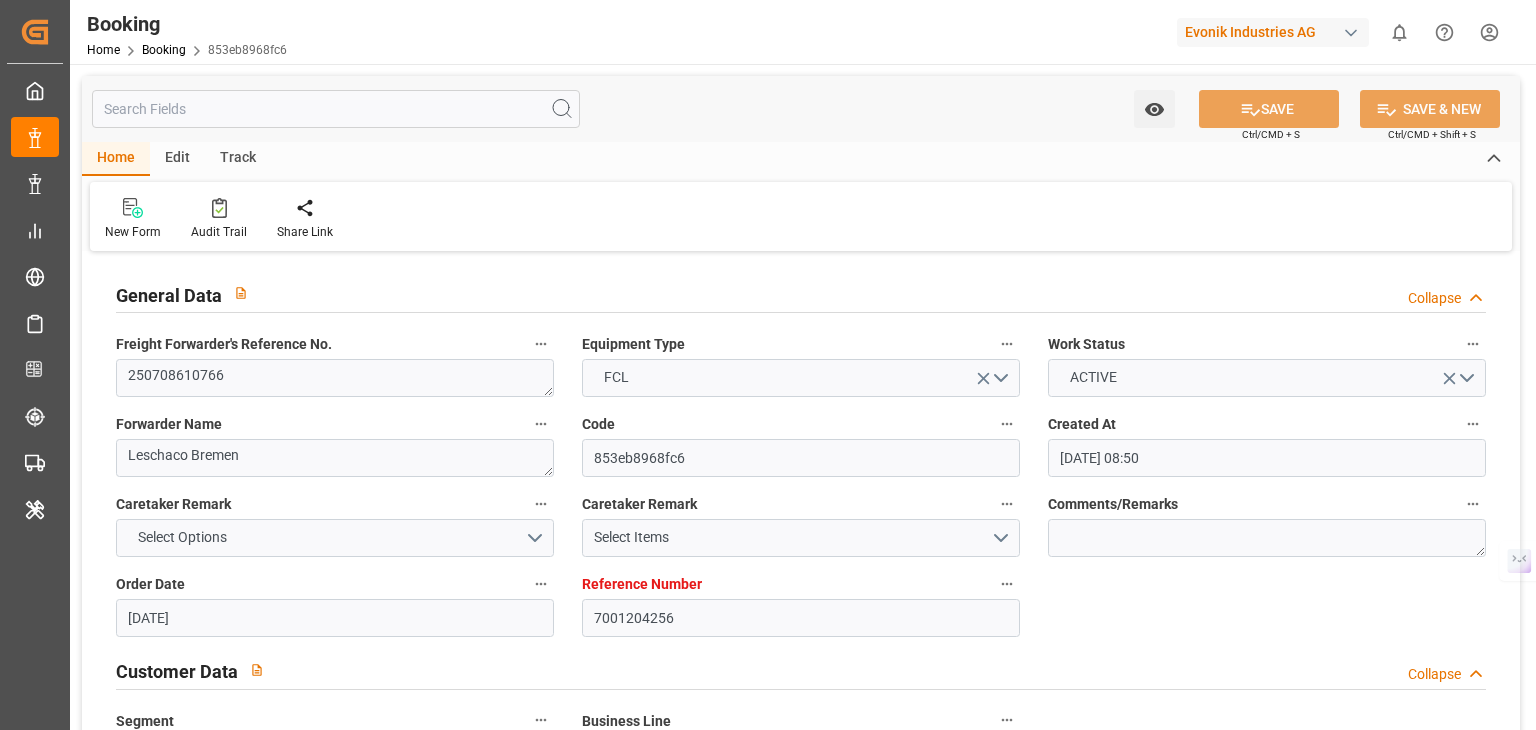 type on "[DATE] 08:50" 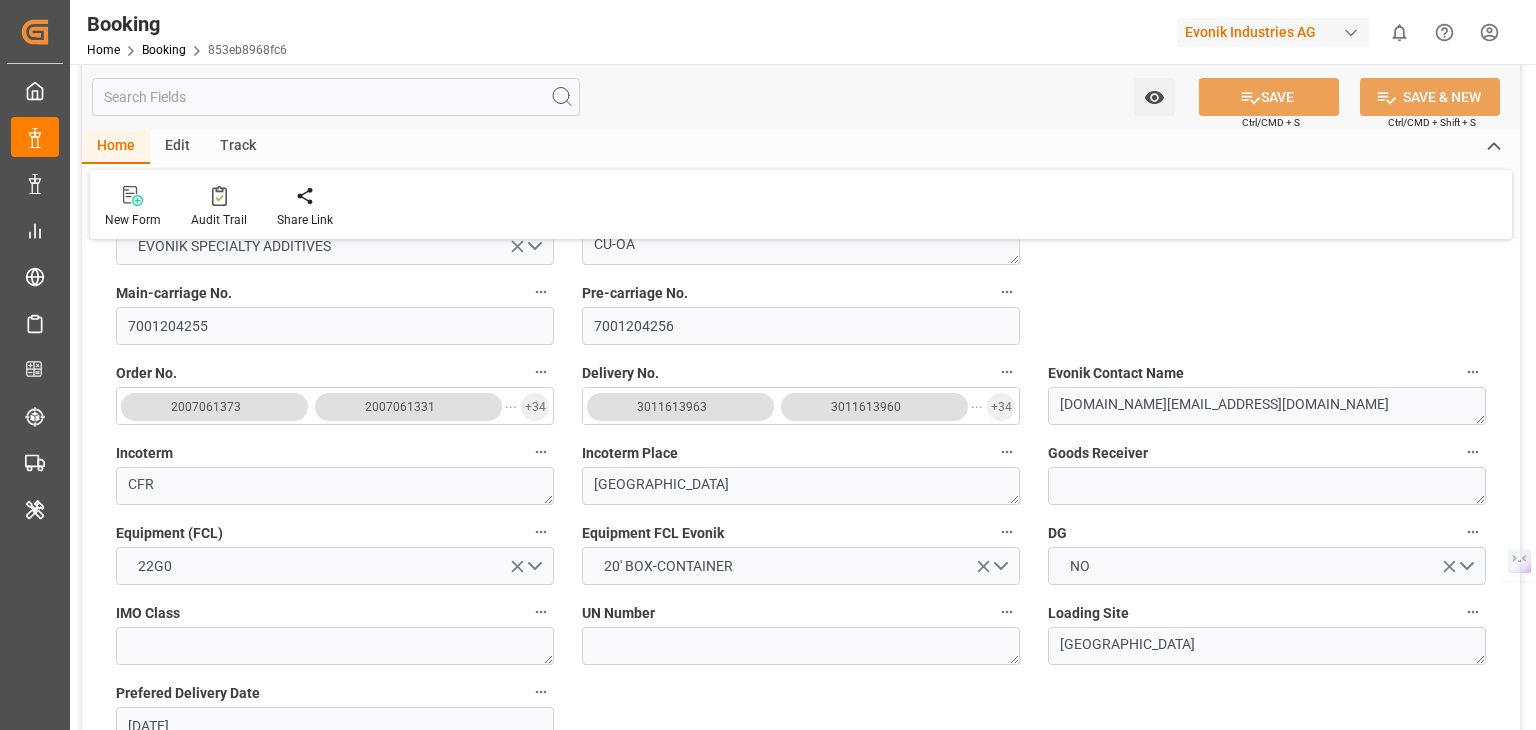 scroll, scrollTop: 600, scrollLeft: 0, axis: vertical 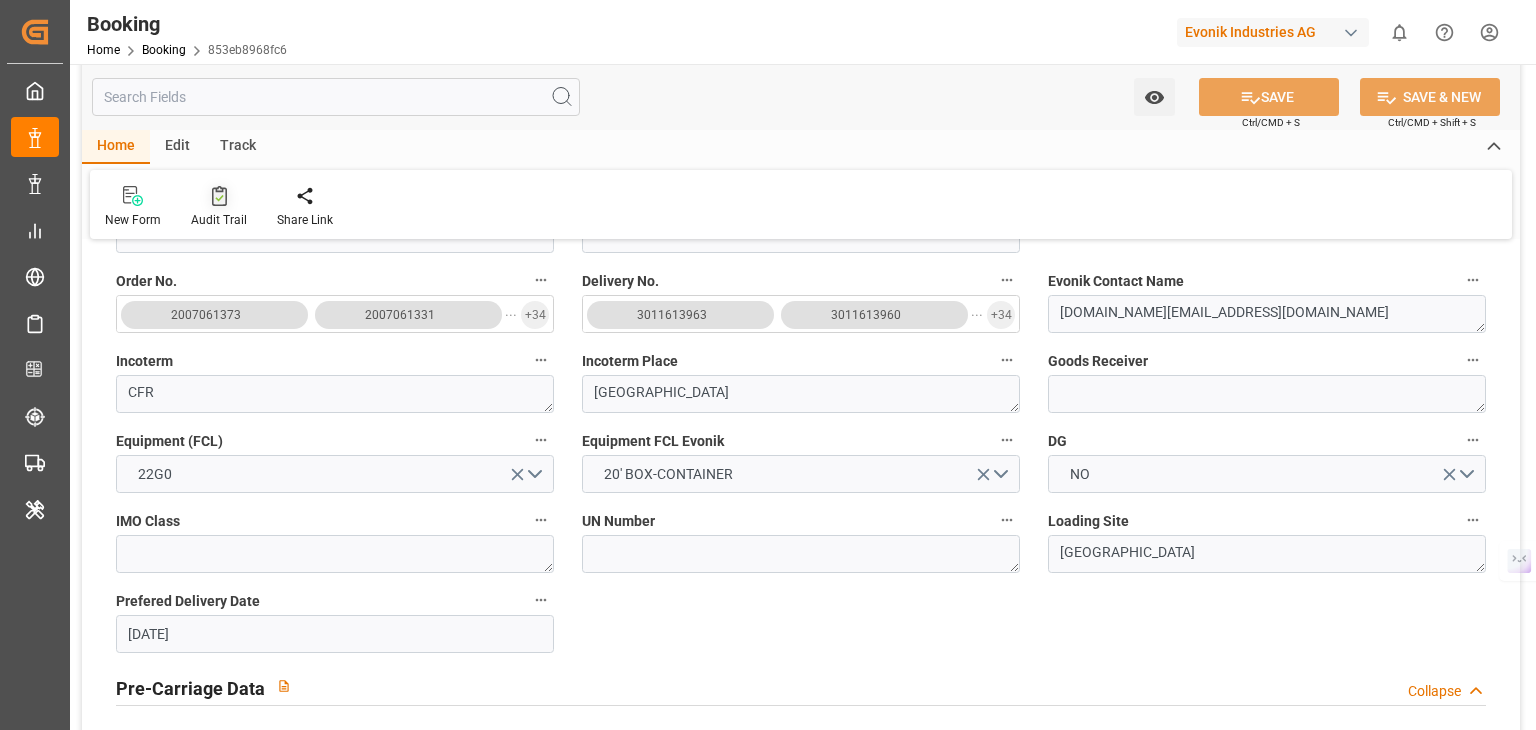 click 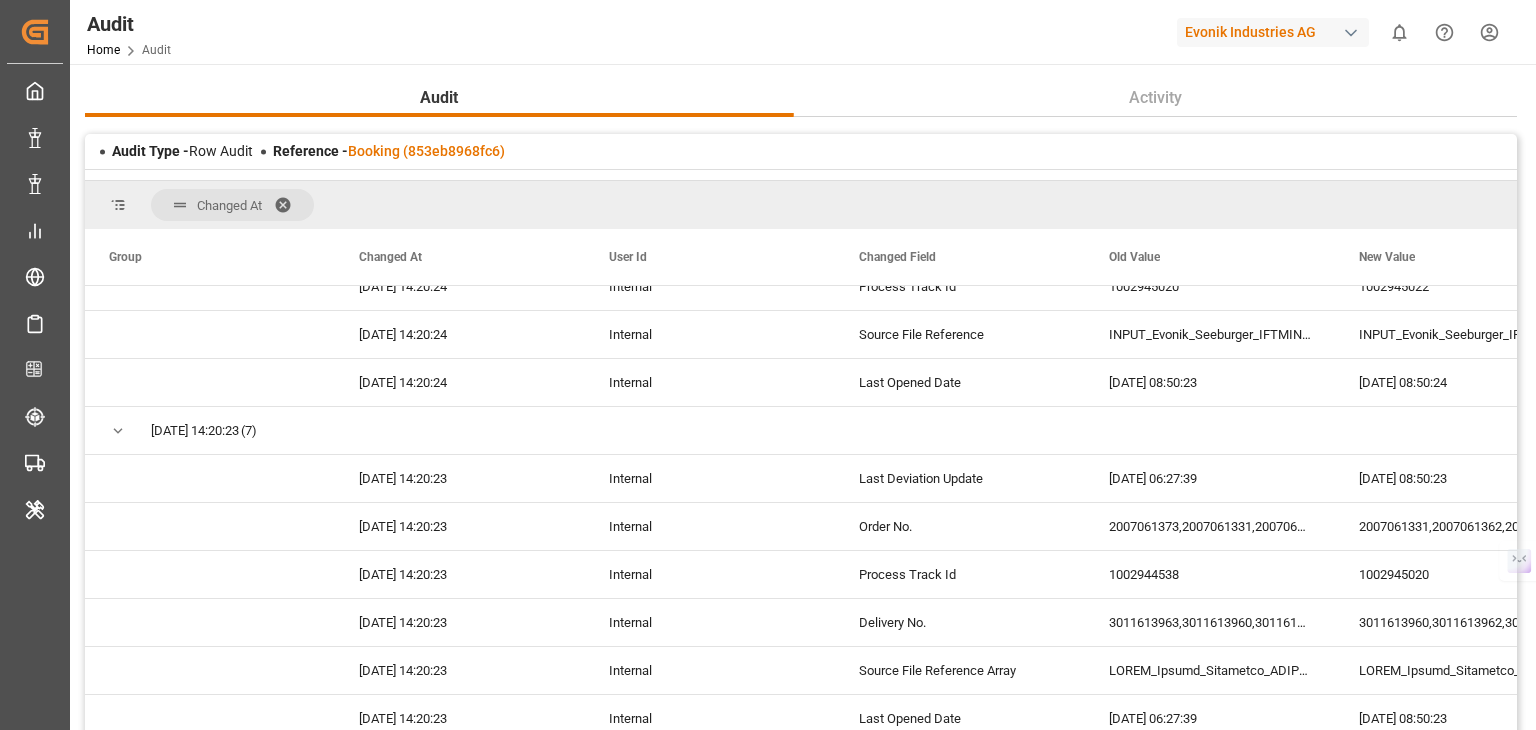 scroll, scrollTop: 4678, scrollLeft: 0, axis: vertical 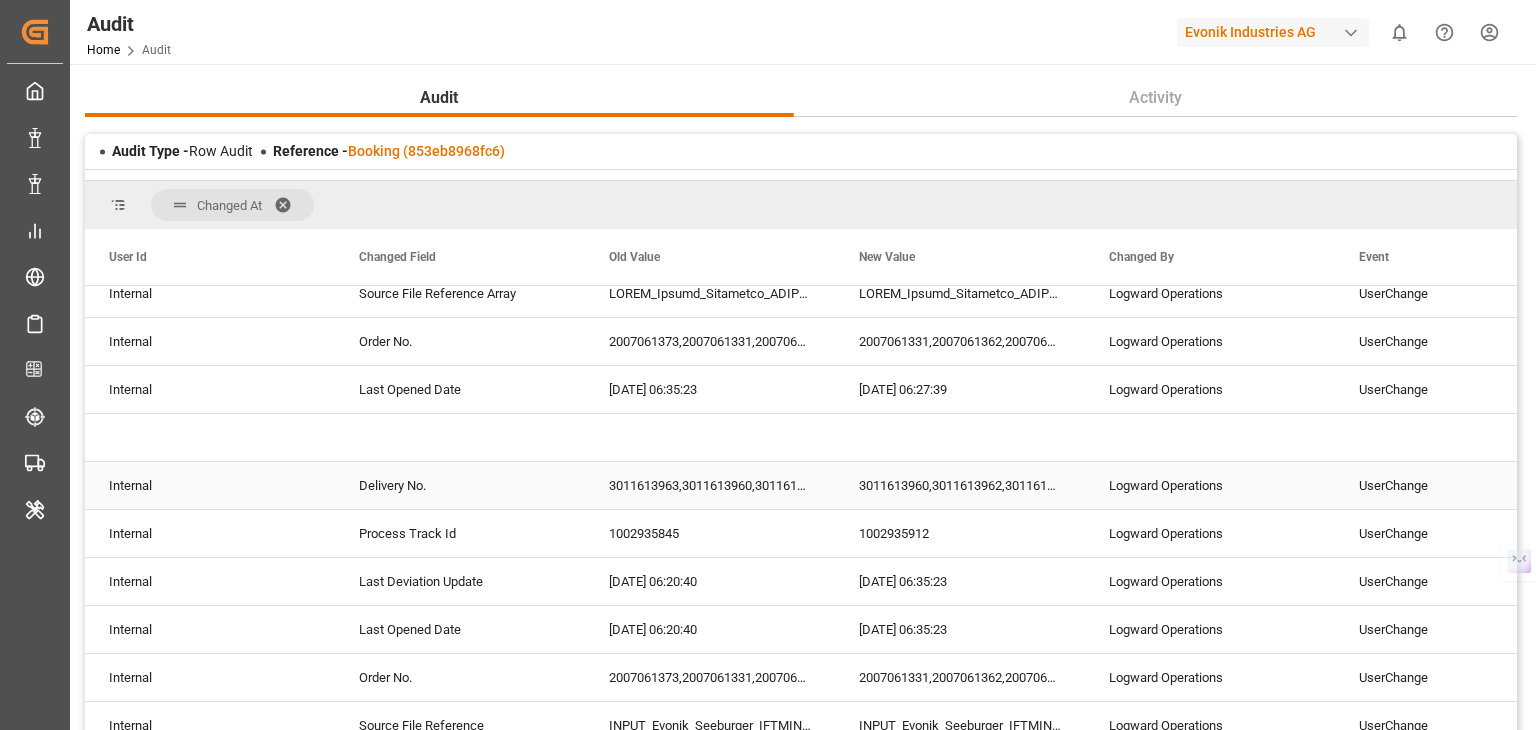 click on "3011613963,3011613960,3011613962,3011613961" at bounding box center (710, 485) 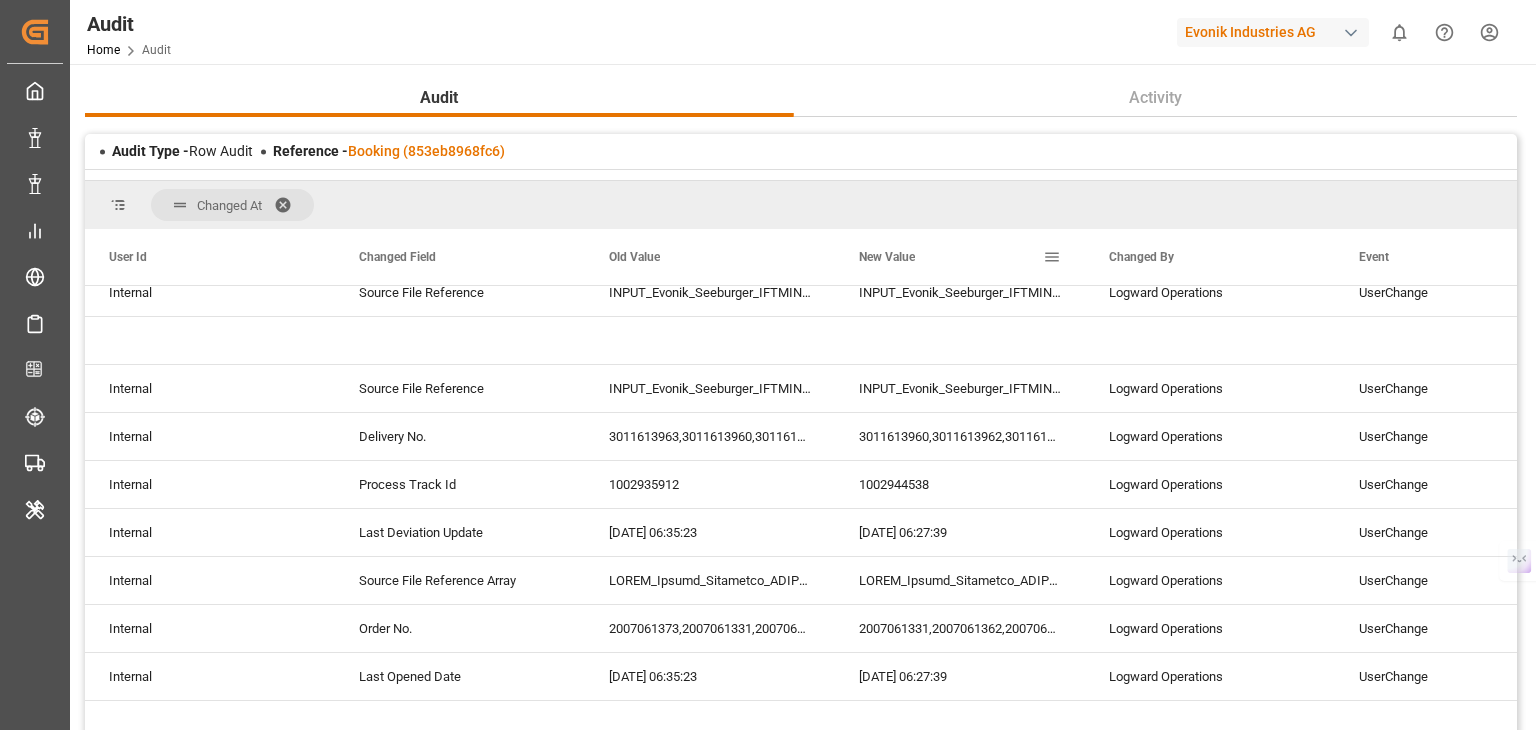 scroll, scrollTop: 4278, scrollLeft: 0, axis: vertical 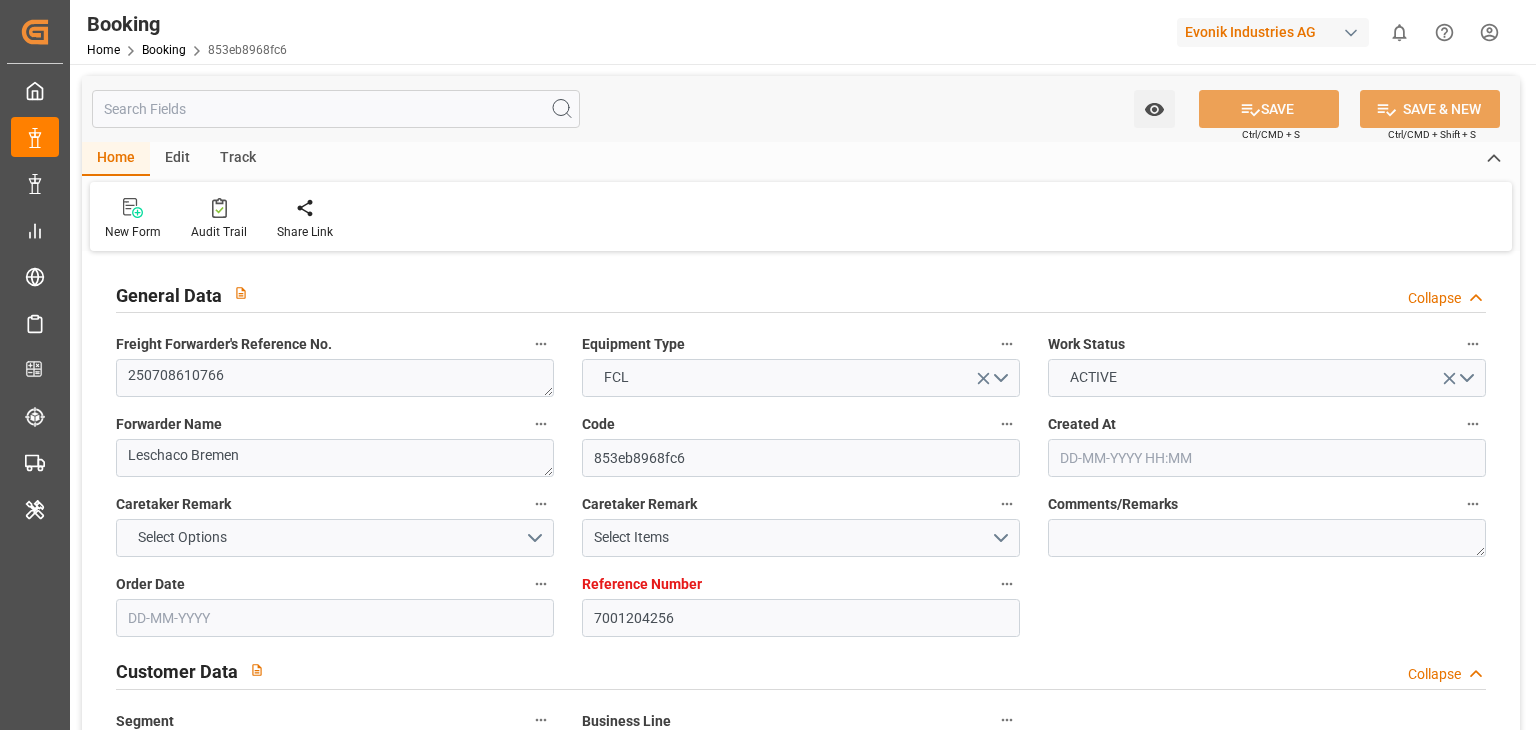 type on "[DATE] 08:50" 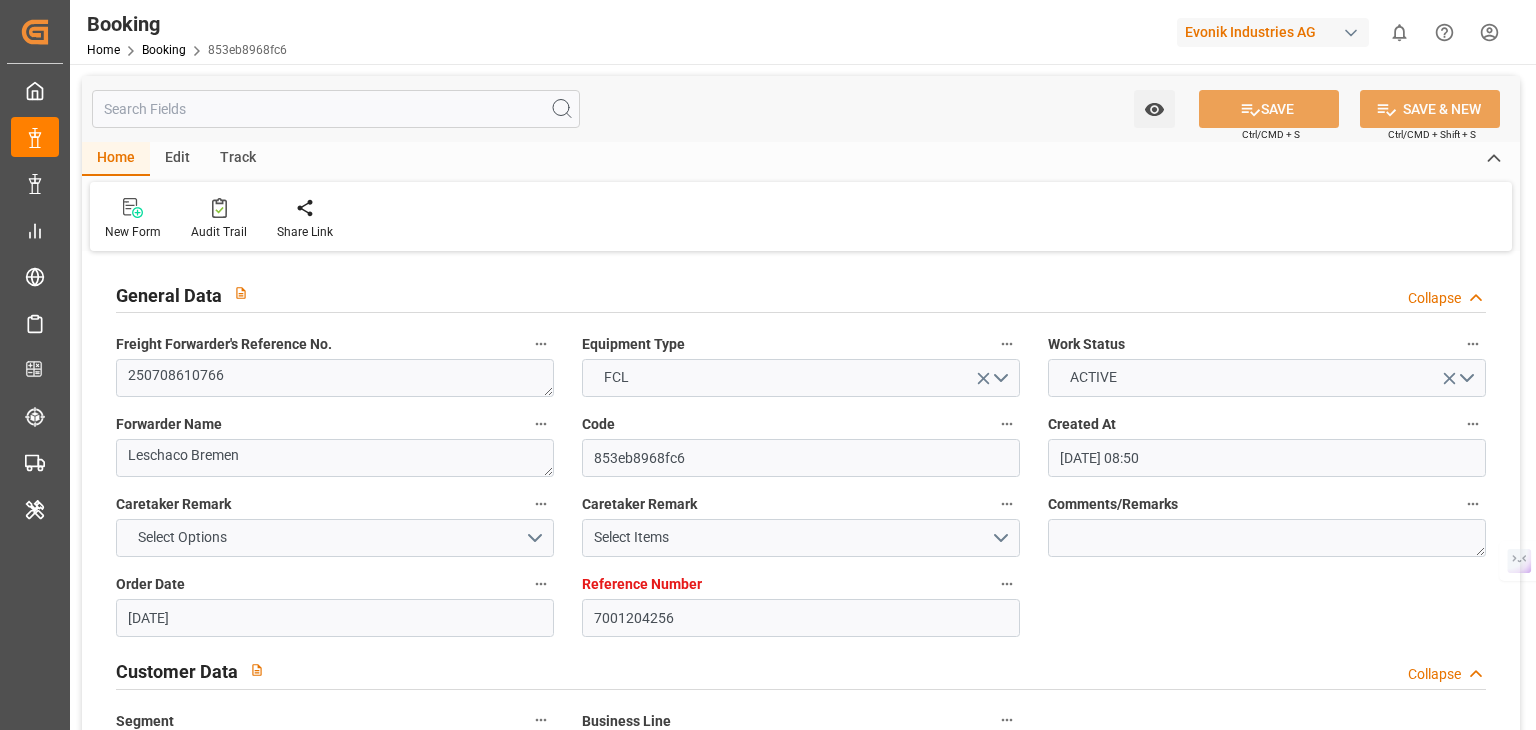 scroll, scrollTop: 0, scrollLeft: 0, axis: both 